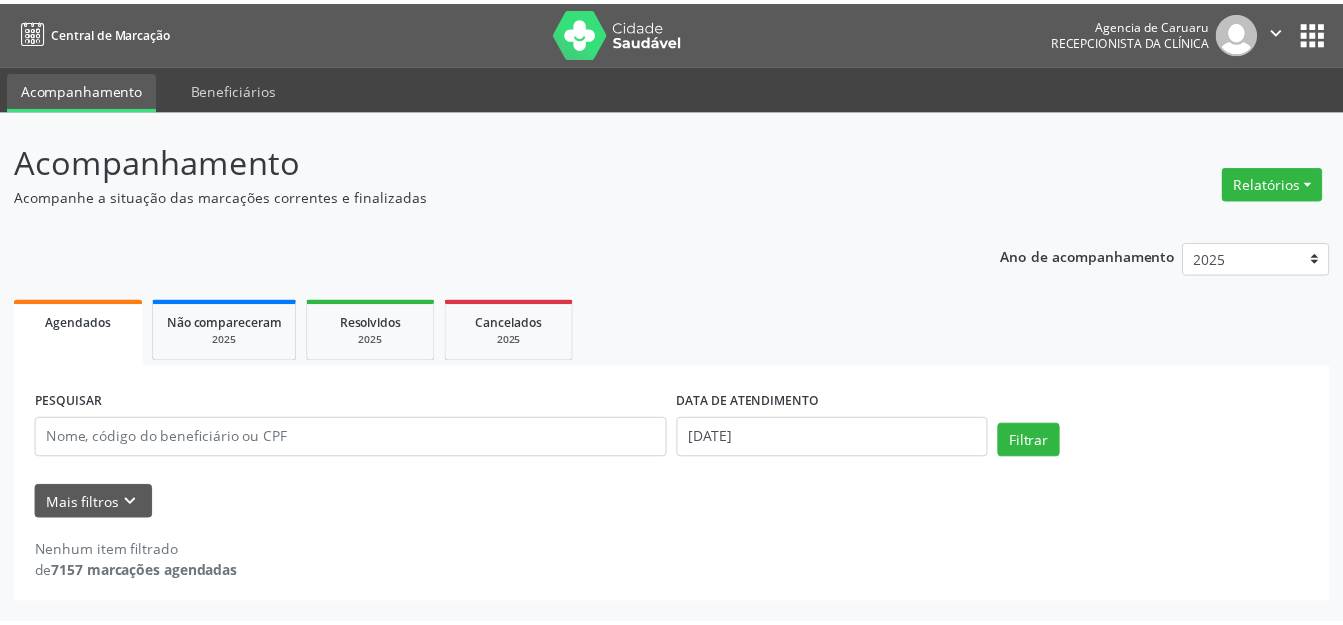 scroll, scrollTop: 0, scrollLeft: 0, axis: both 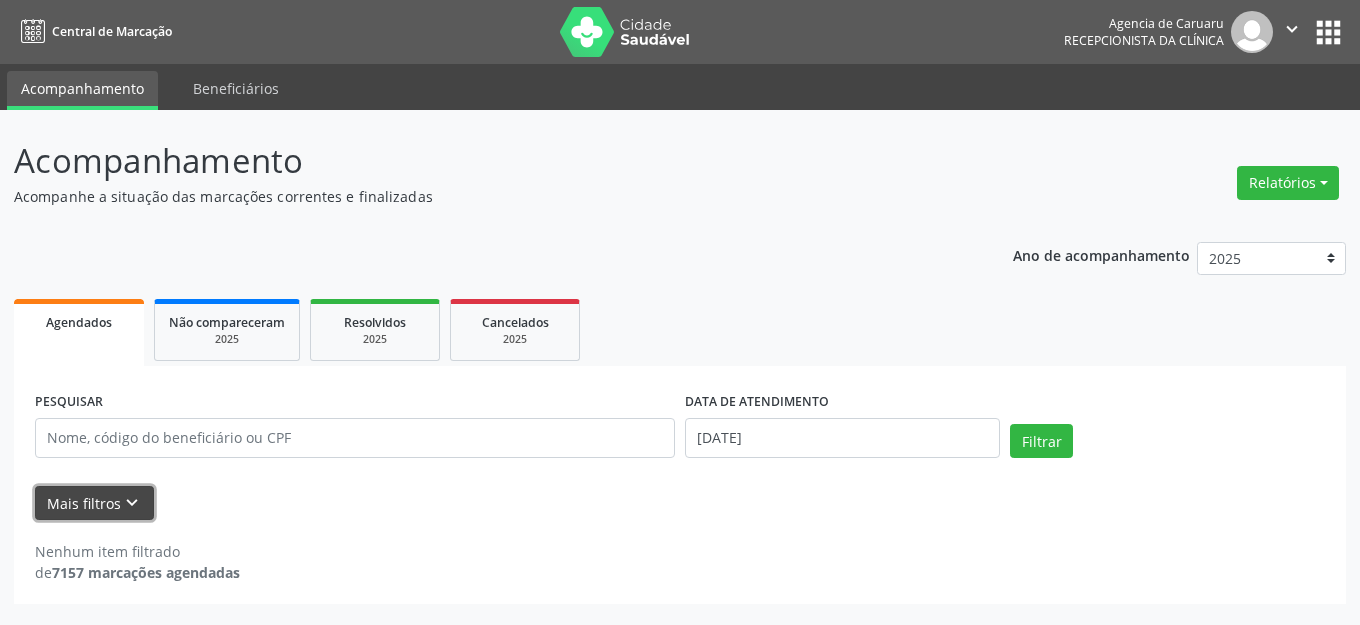 type 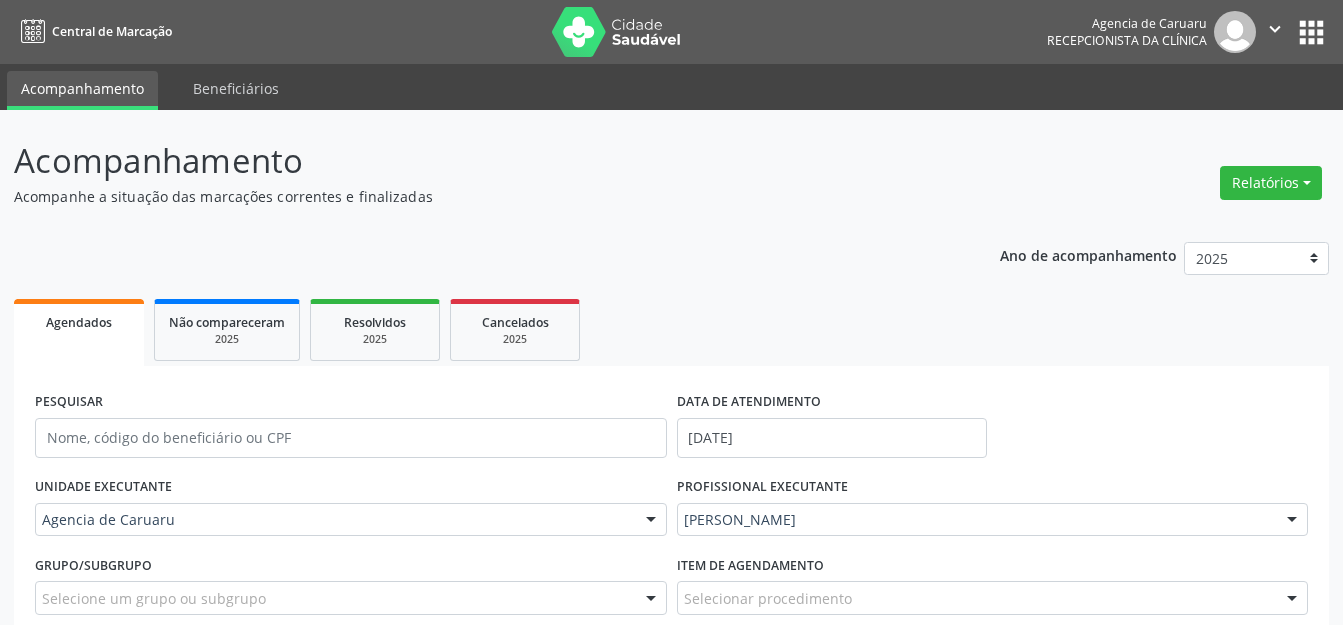 scroll, scrollTop: 184, scrollLeft: 0, axis: vertical 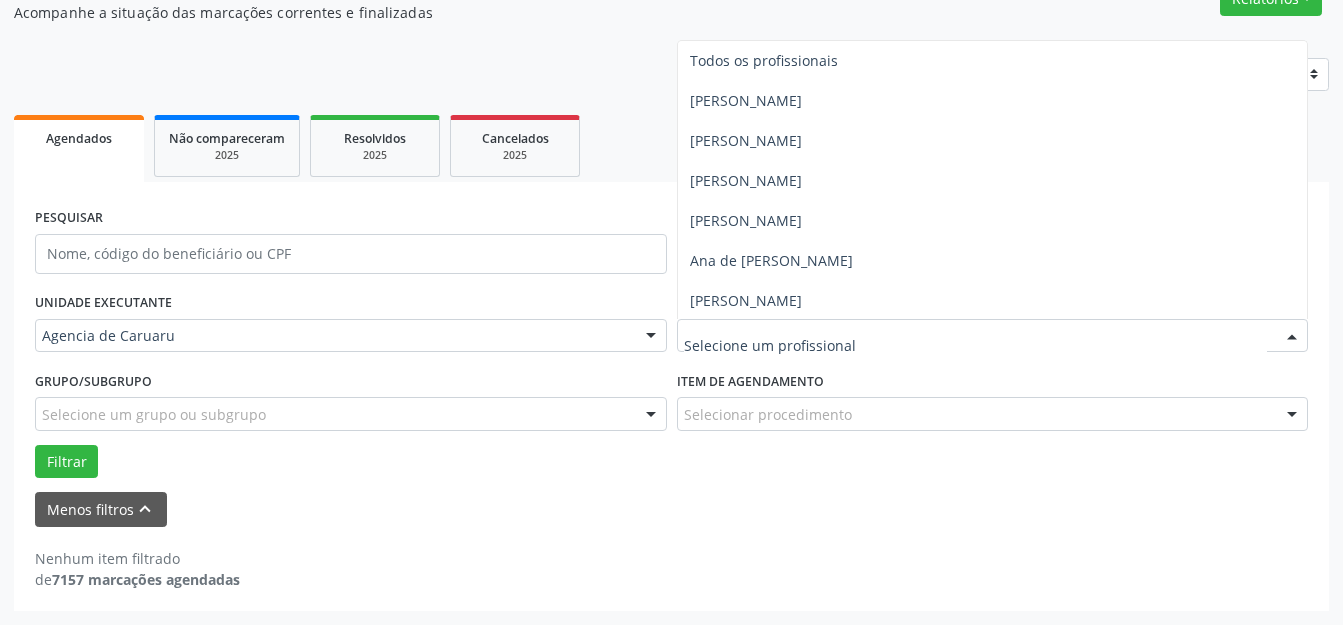 click at bounding box center [976, 346] 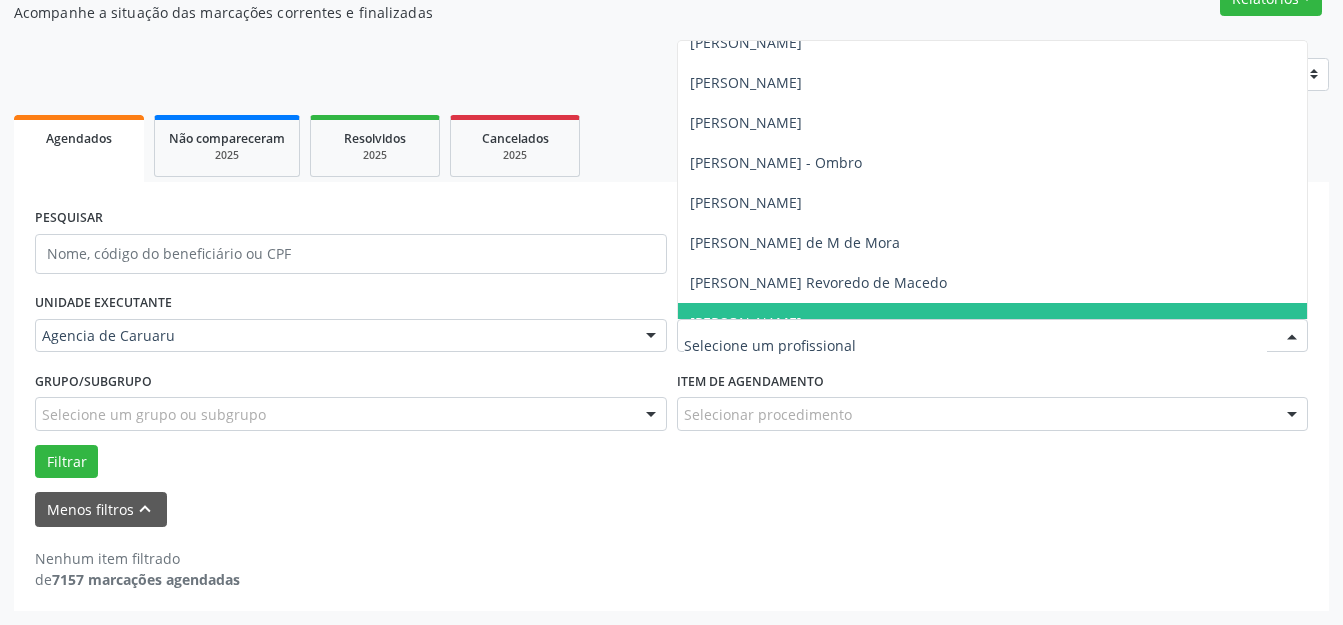 scroll, scrollTop: 581, scrollLeft: 0, axis: vertical 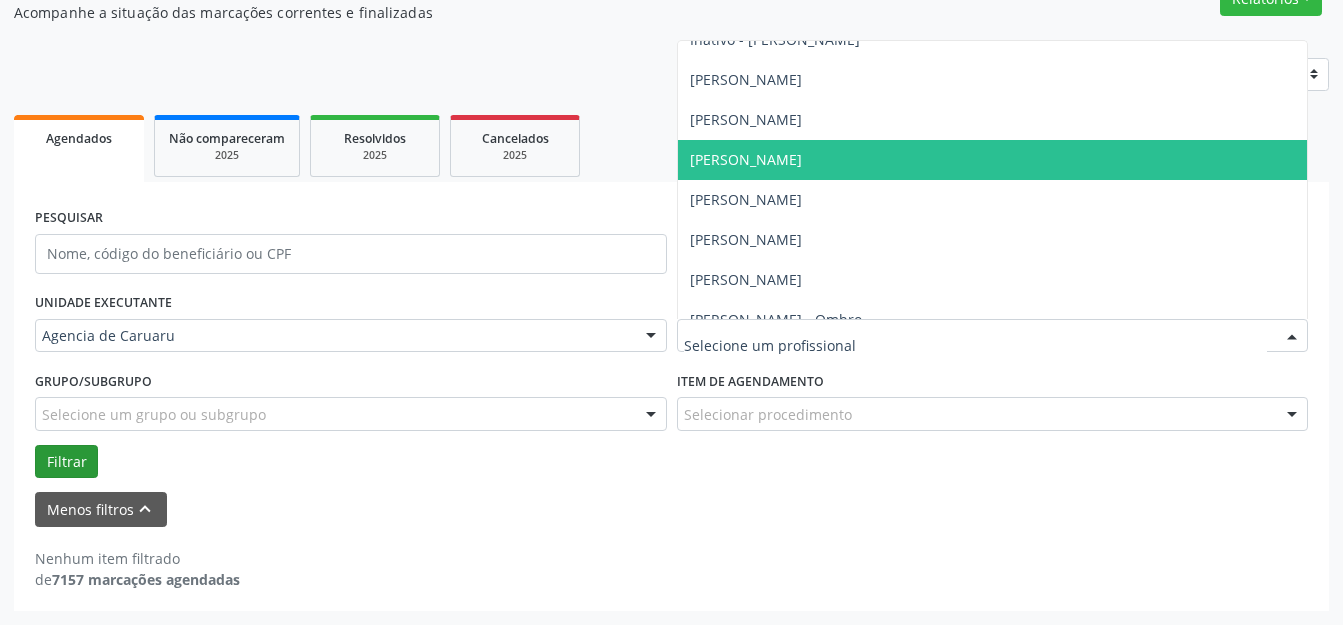 click on "[PERSON_NAME]" at bounding box center [746, 119] 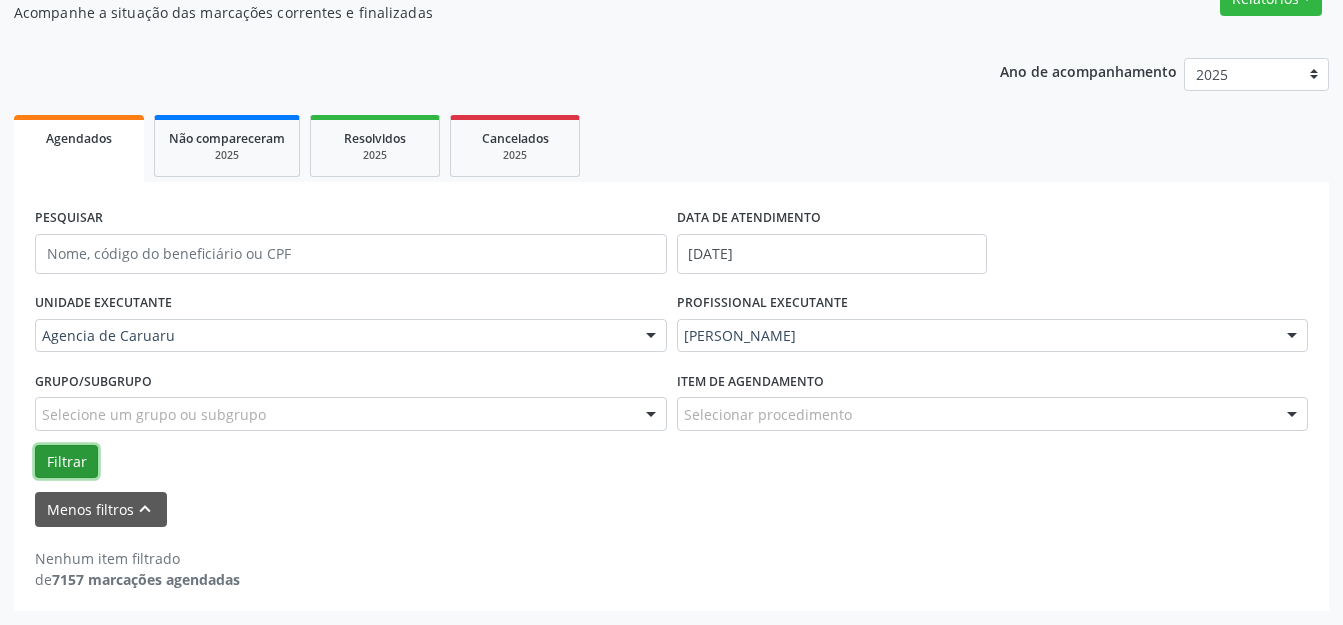 click on "Filtrar" at bounding box center (66, 462) 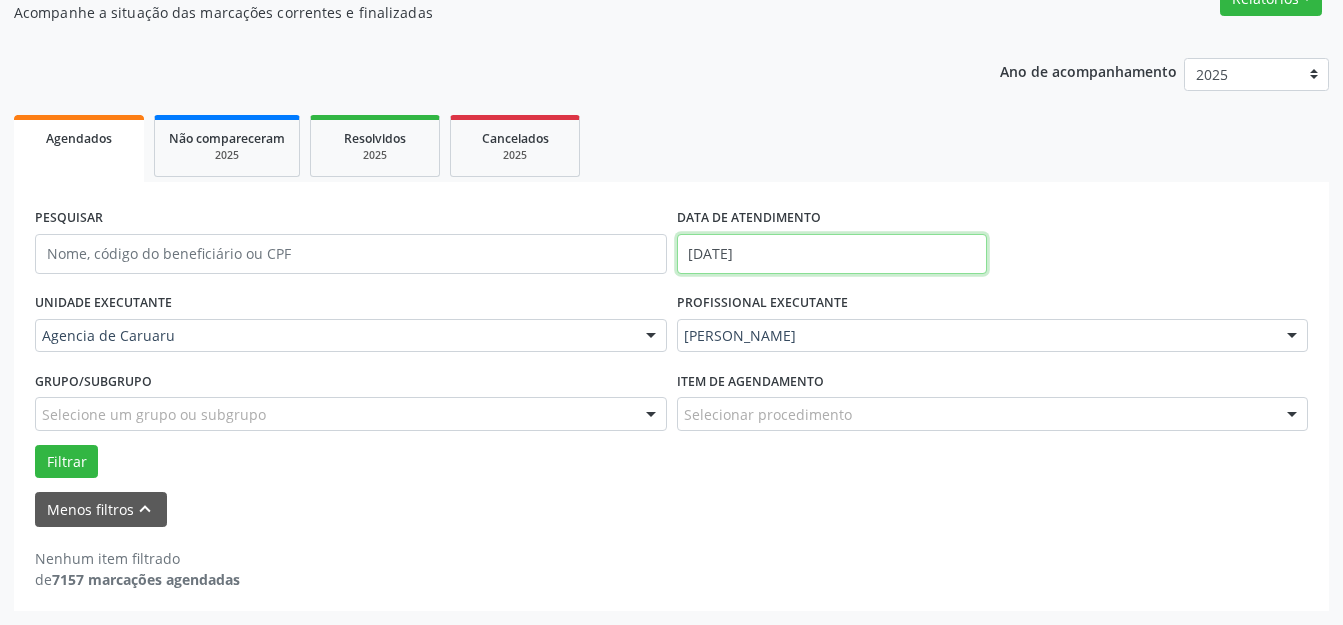 click on "Central de Marcação
Agencia de [GEOGRAPHIC_DATA]
Recepcionista da clínica

Configurações
Sair
apps
Acompanhamento
Beneficiários
Acompanhamento
Acompanhe a situação das marcações correntes e finalizadas
Relatórios
Agendamentos
Procedimentos realizados
Ano de acompanhamento
2025 2024 2023 2022 2021   Agendados   Não compareceram
2025
Resolvidos
2025
Cancelados
2025
PESQUISAR
DATA DE ATENDIMENTO
[DATE]
UNIDADE EXECUTANTE
Agencia de Caruaru         Todos as unidades   Agencia de Caruaru
Nenhum resultado encontrado para: "   "
Não há nenhuma opção para ser exibida.
PROFISSIONAL EXECUTANTE
[PERSON_NAME]         Todos os profissionais   [PERSON_NAME][GEOGRAPHIC_DATA]" at bounding box center (671, 128) 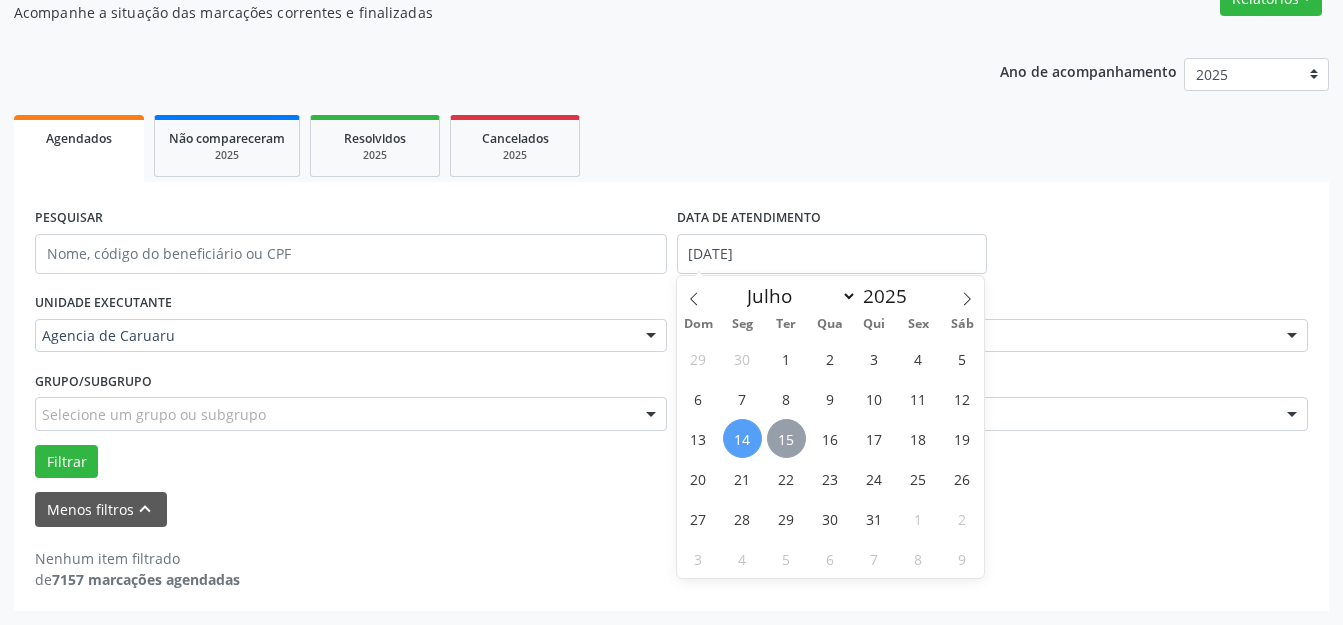 click on "15" at bounding box center (786, 438) 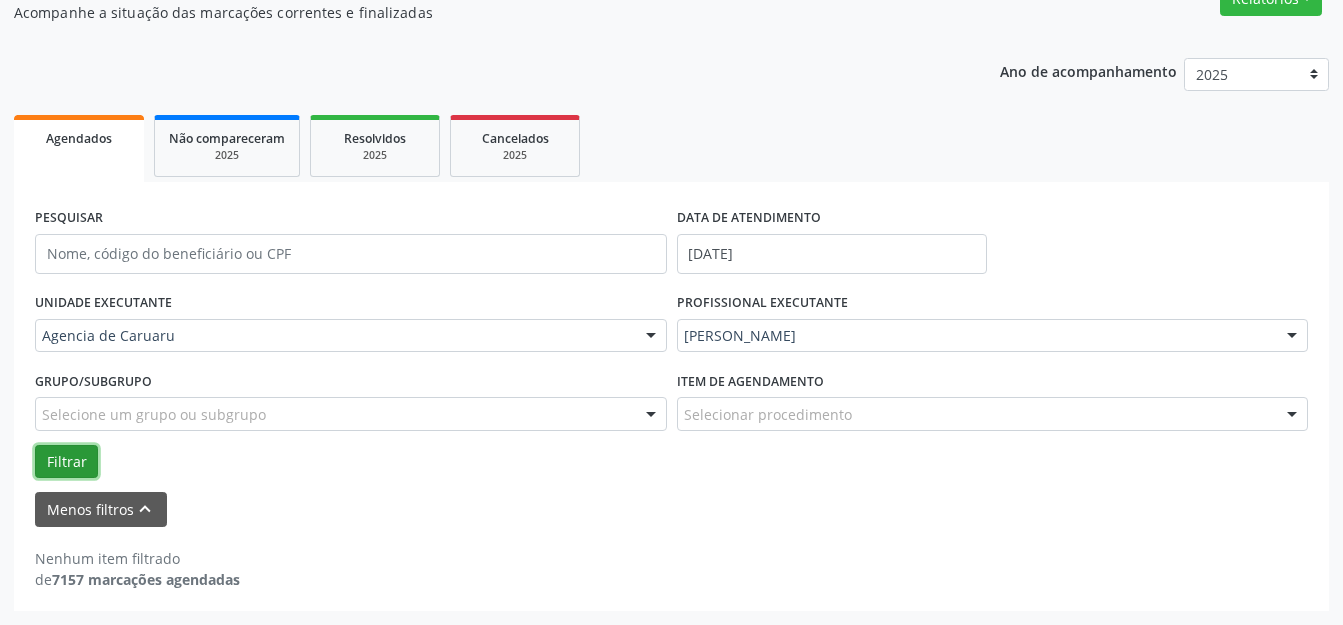 click on "Filtrar" at bounding box center [66, 462] 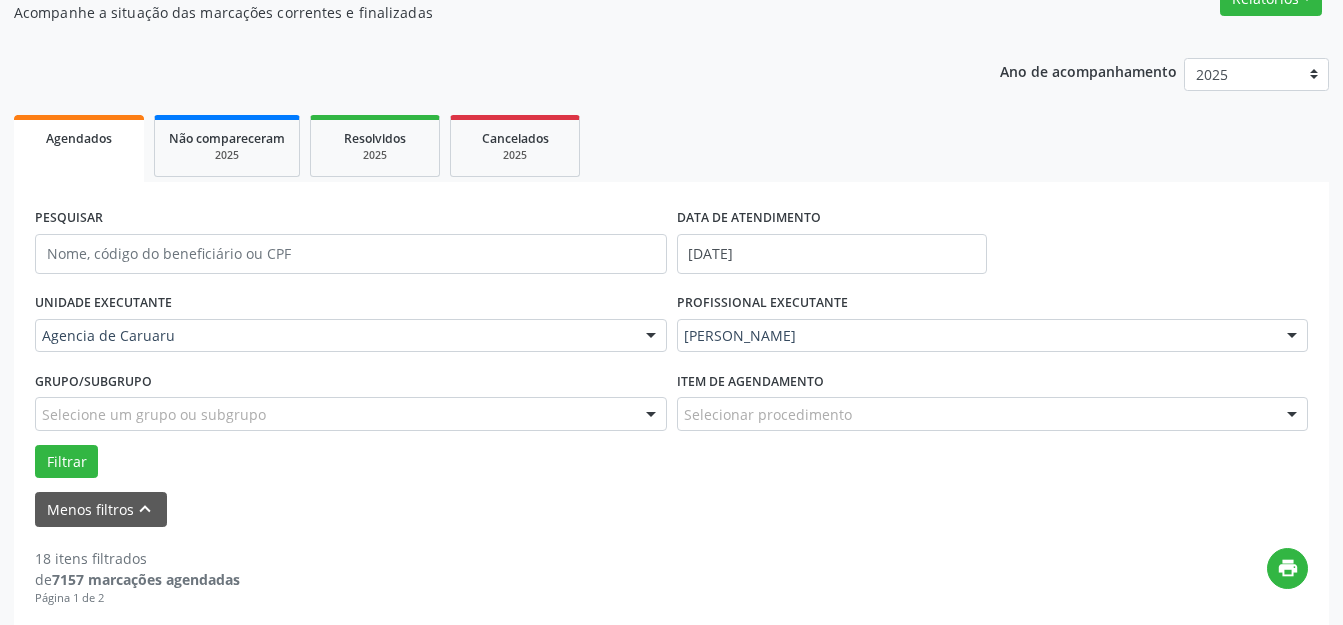 scroll, scrollTop: 0, scrollLeft: 0, axis: both 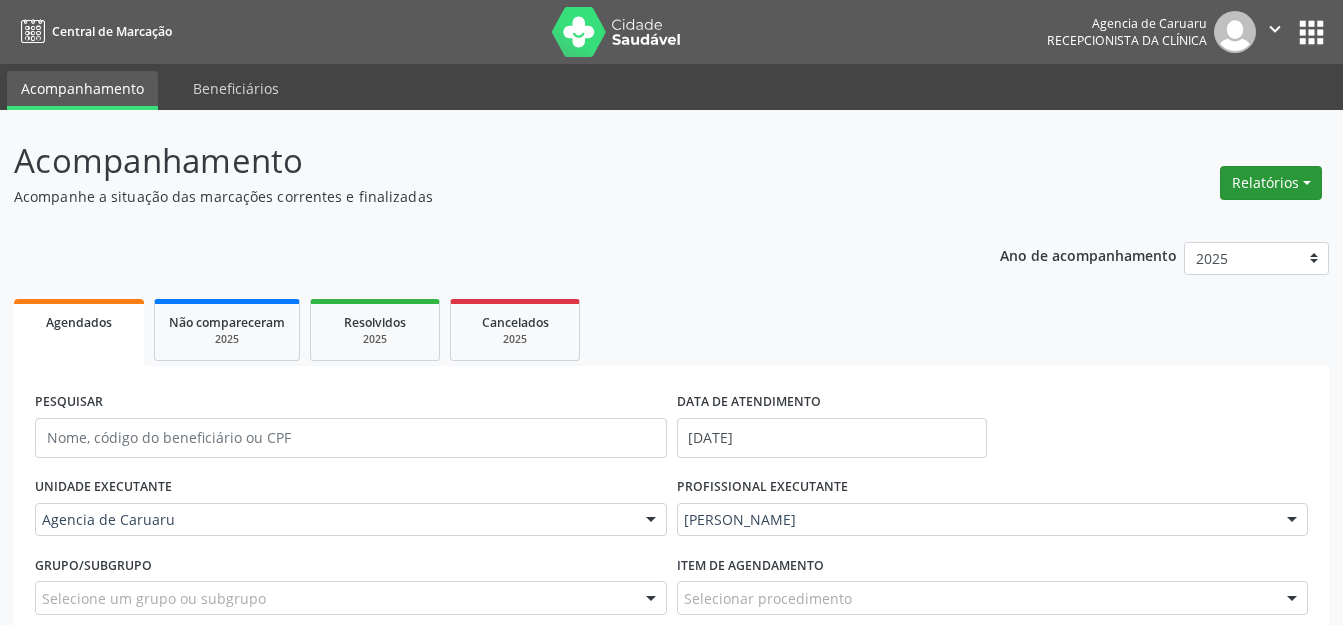 click on "Relatórios" at bounding box center [1271, 183] 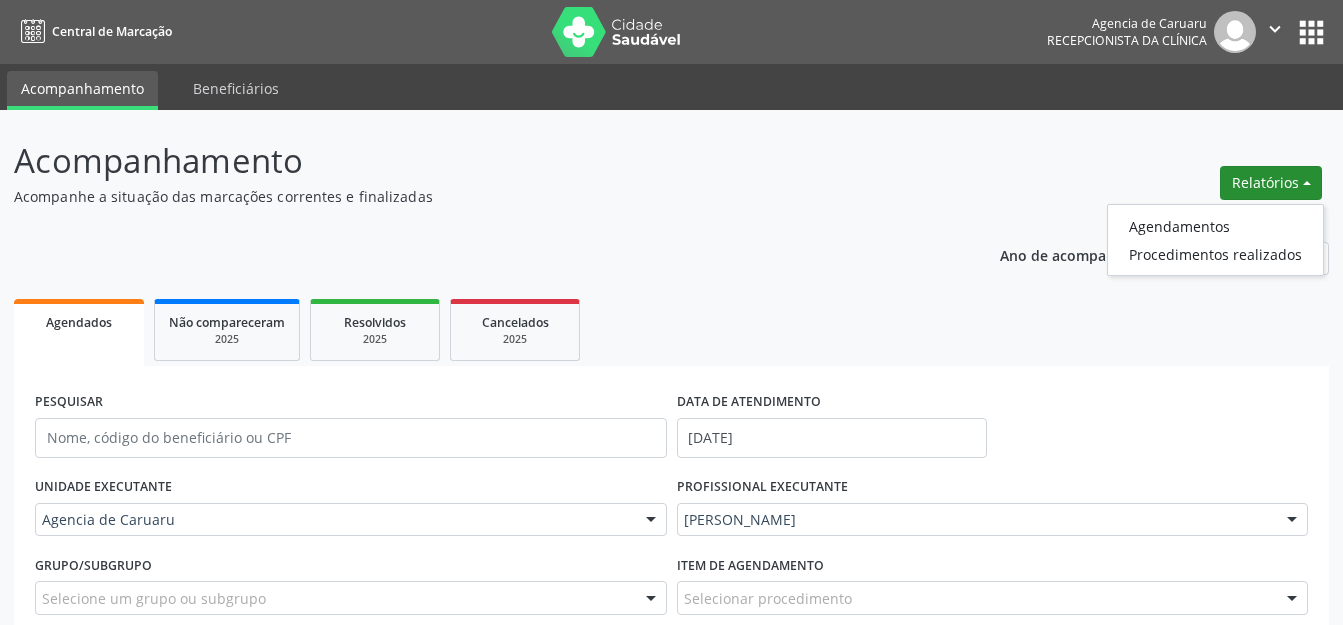 click on "Acompanhamento
Acompanhe a situação das marcações correntes e finalizadas
Relatórios
Agendamentos
Procedimentos realizados" at bounding box center (671, 171) 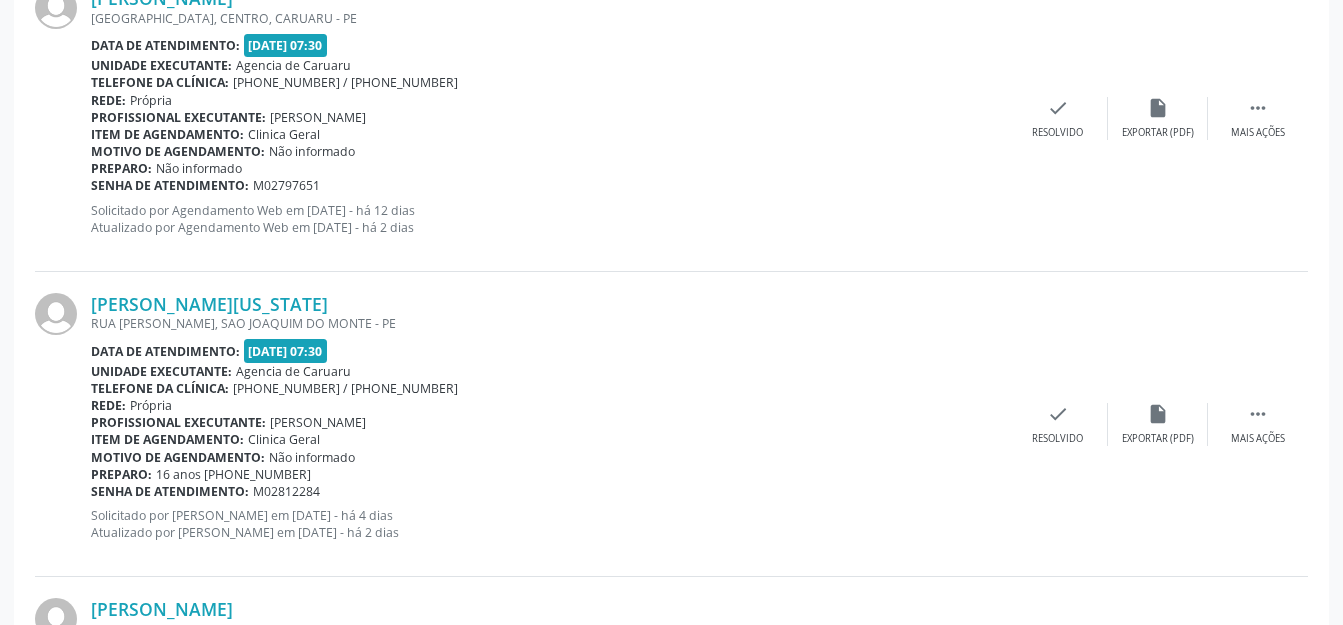 scroll, scrollTop: 4000, scrollLeft: 0, axis: vertical 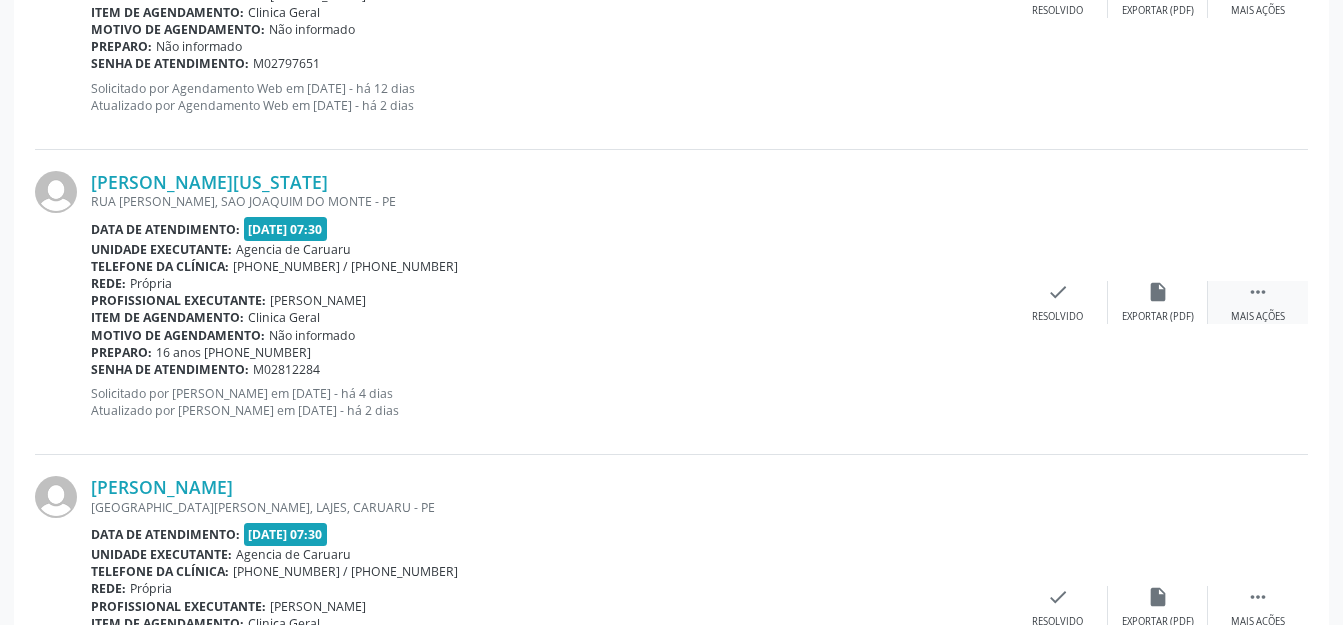 click on "Mais ações" at bounding box center [1258, 317] 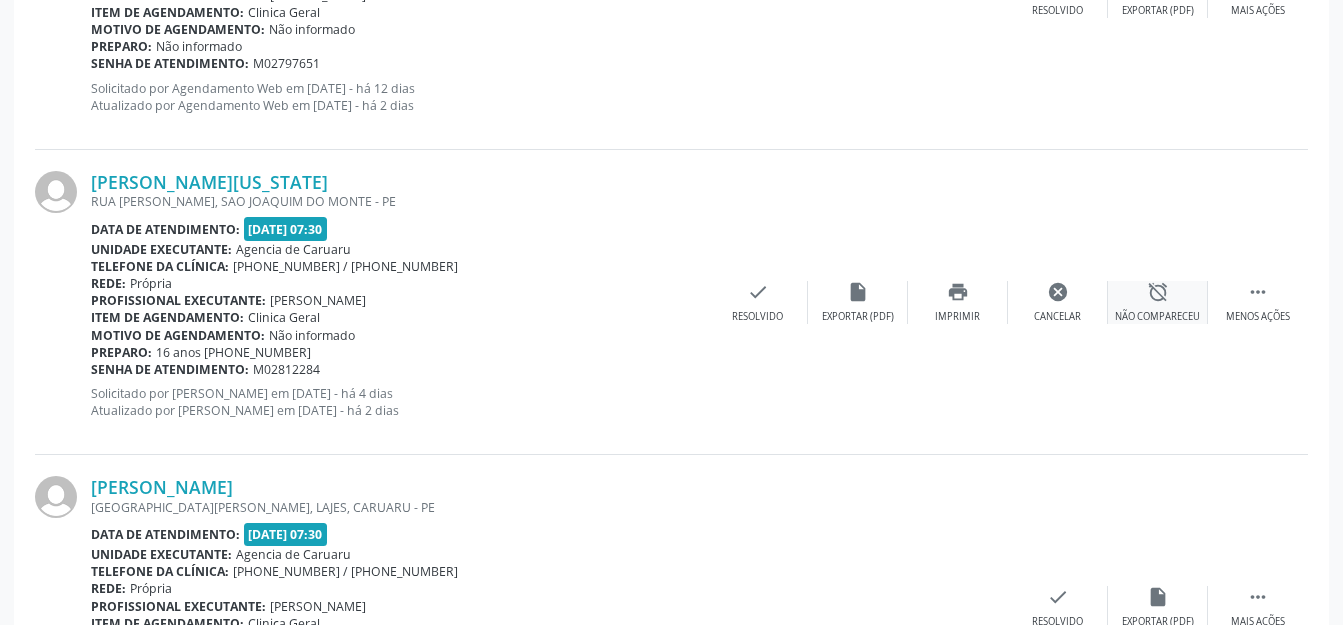 click on "alarm_off
Não compareceu" at bounding box center (1158, 302) 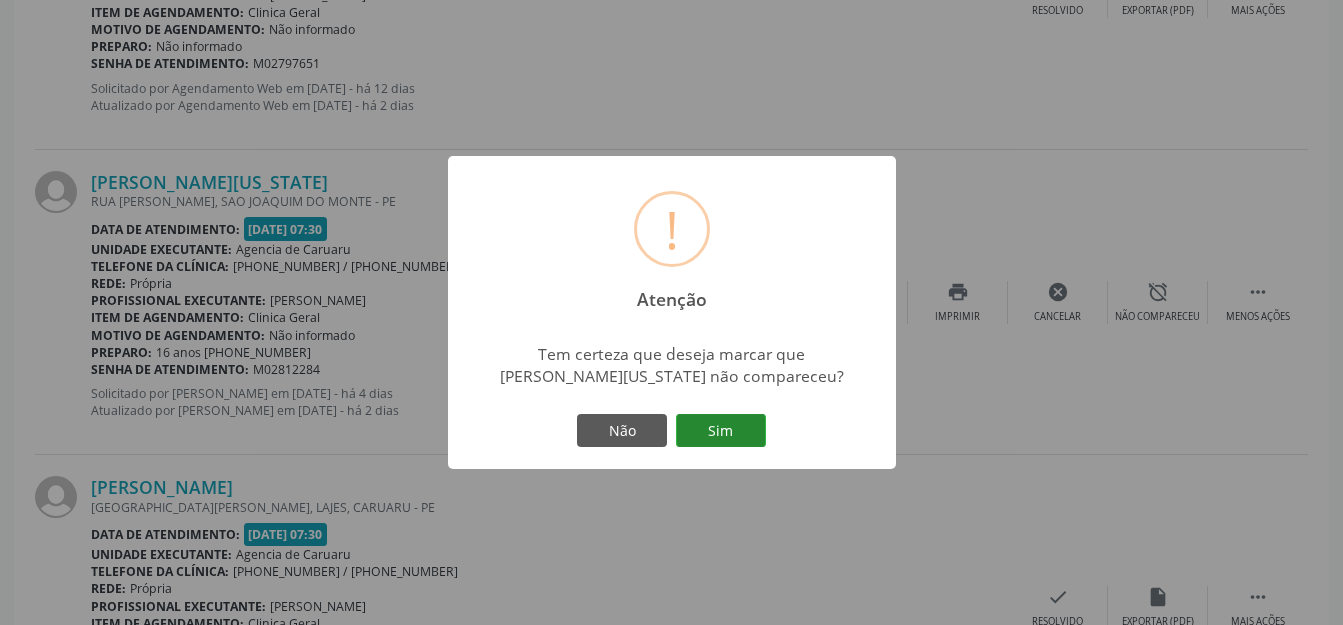 click on "Sim" at bounding box center (721, 431) 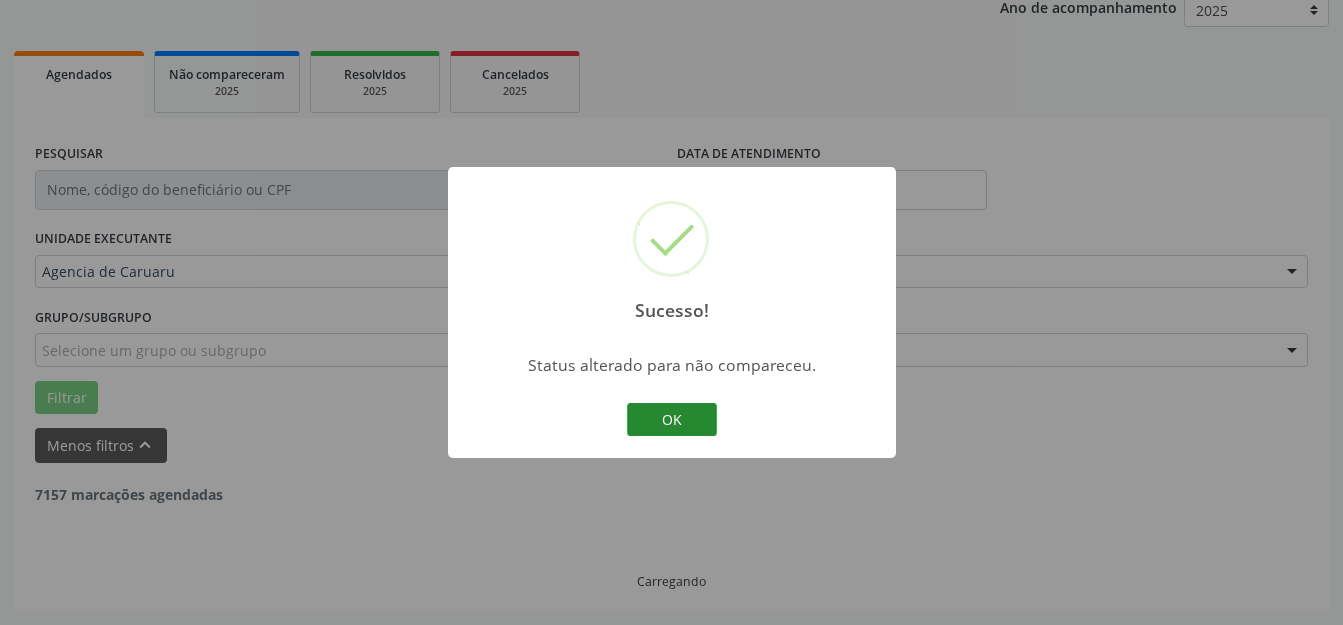 scroll, scrollTop: 248, scrollLeft: 0, axis: vertical 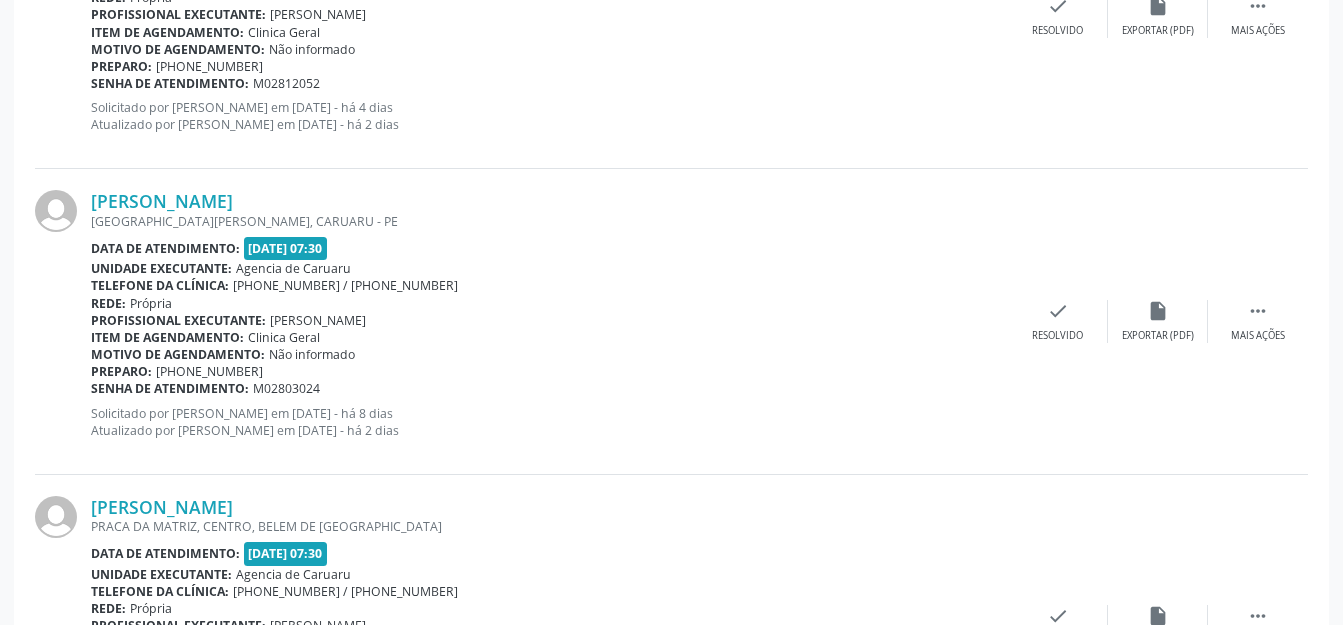 drag, startPoint x: 656, startPoint y: 408, endPoint x: 428, endPoint y: 397, distance: 228.2652 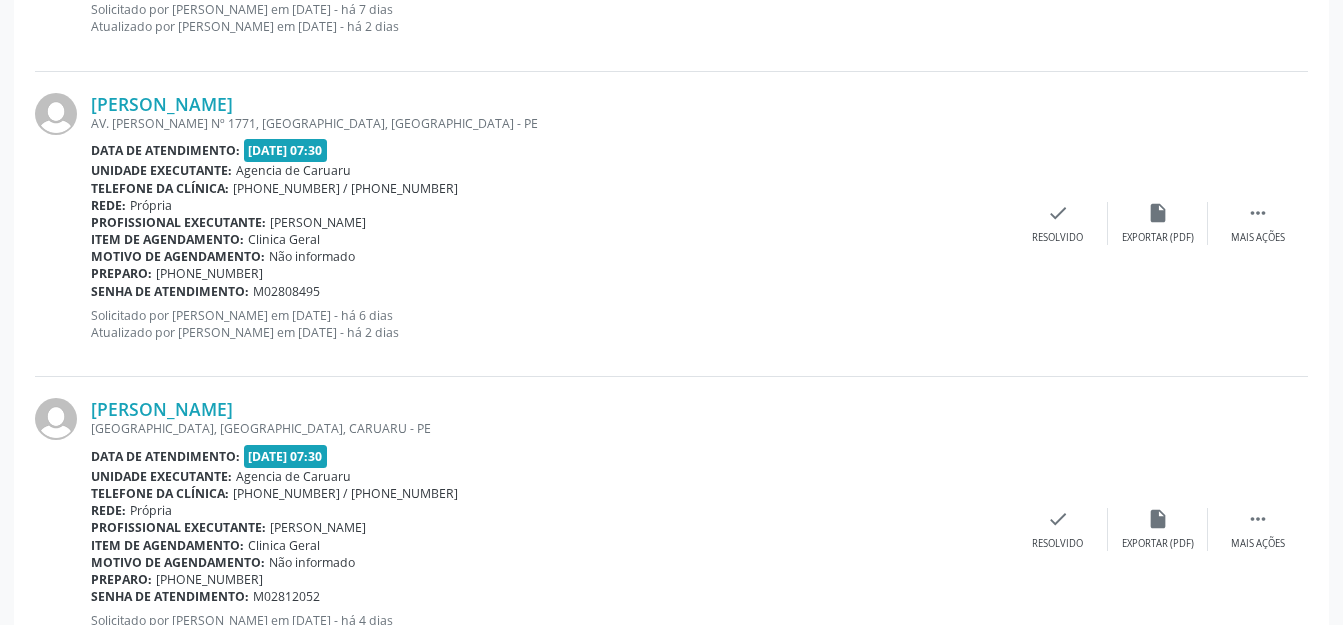 scroll, scrollTop: 1835, scrollLeft: 0, axis: vertical 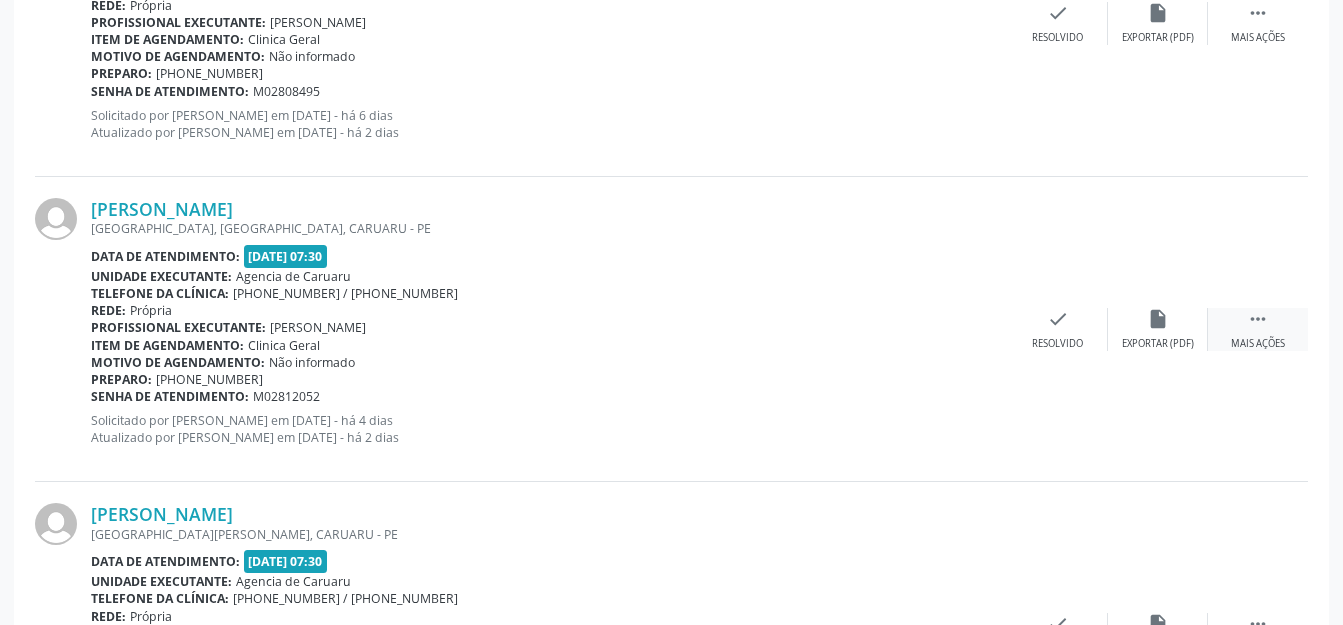 click on "" at bounding box center [1258, 319] 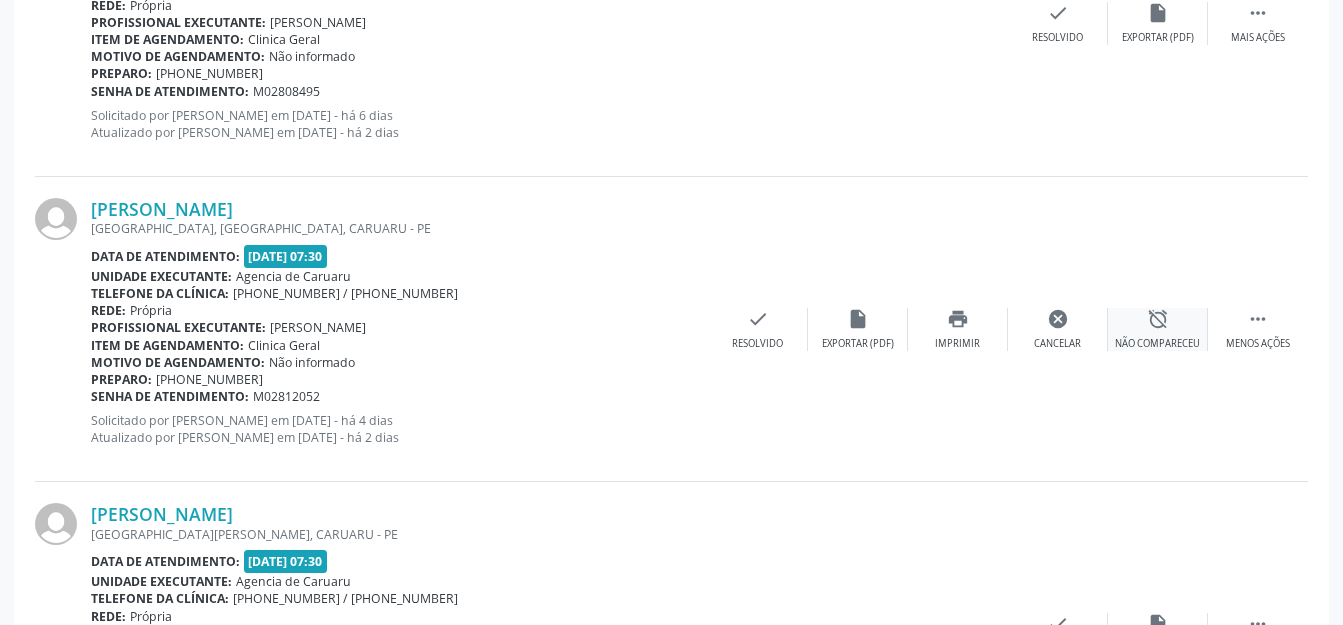 click on "alarm_off" at bounding box center [1158, 319] 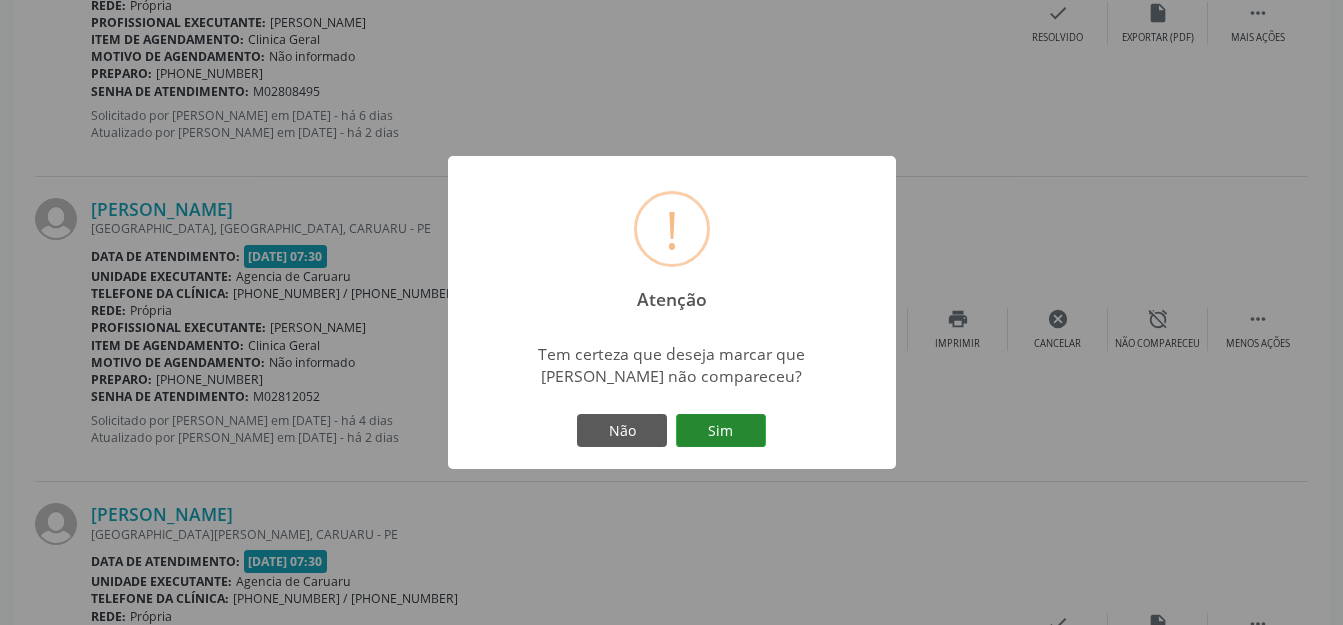 click on "Sim" at bounding box center (721, 431) 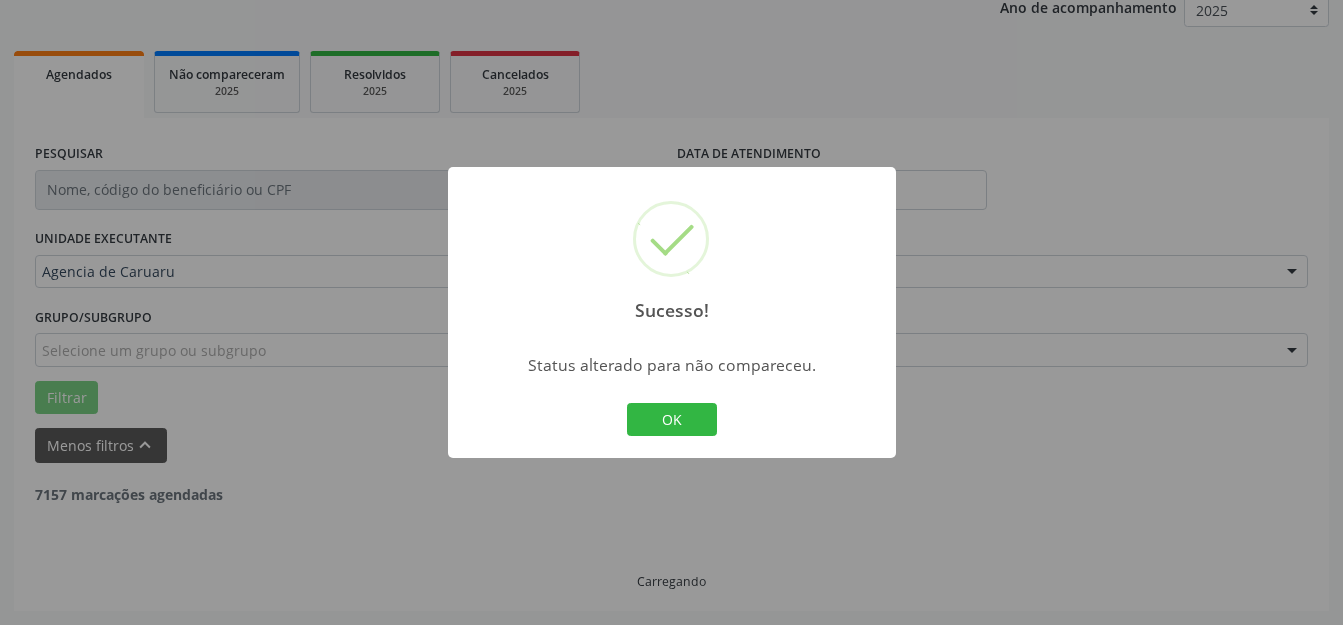 scroll, scrollTop: 248, scrollLeft: 0, axis: vertical 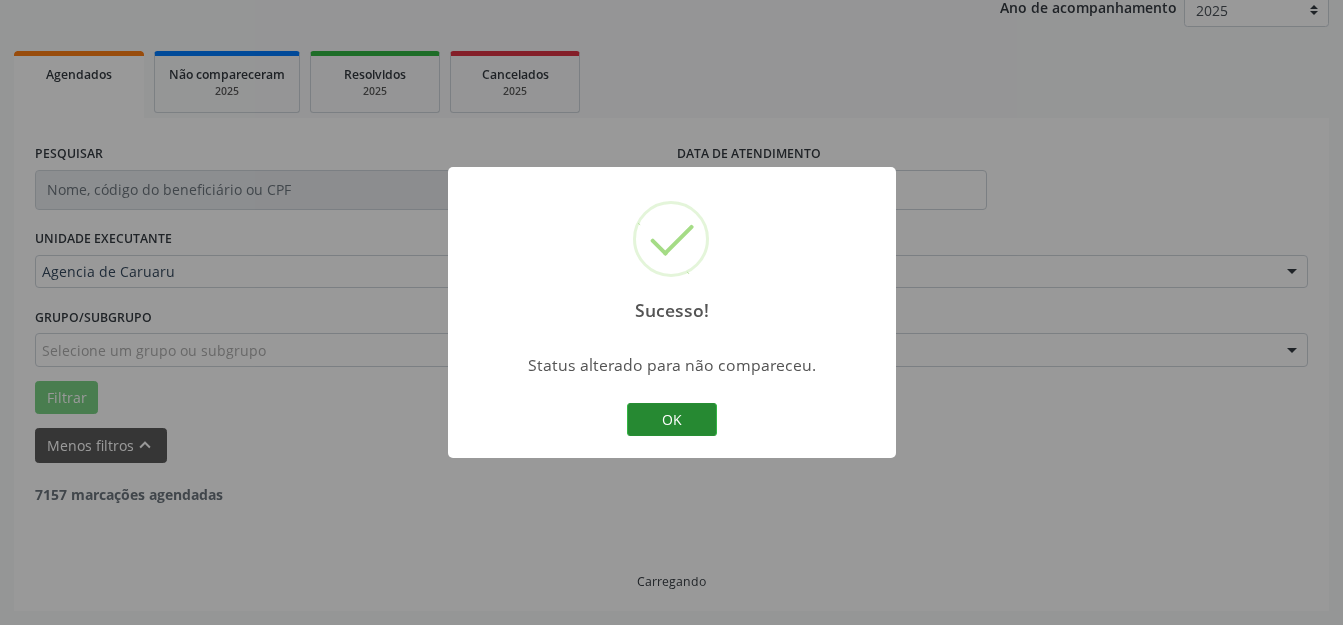 click on "OK" at bounding box center [672, 420] 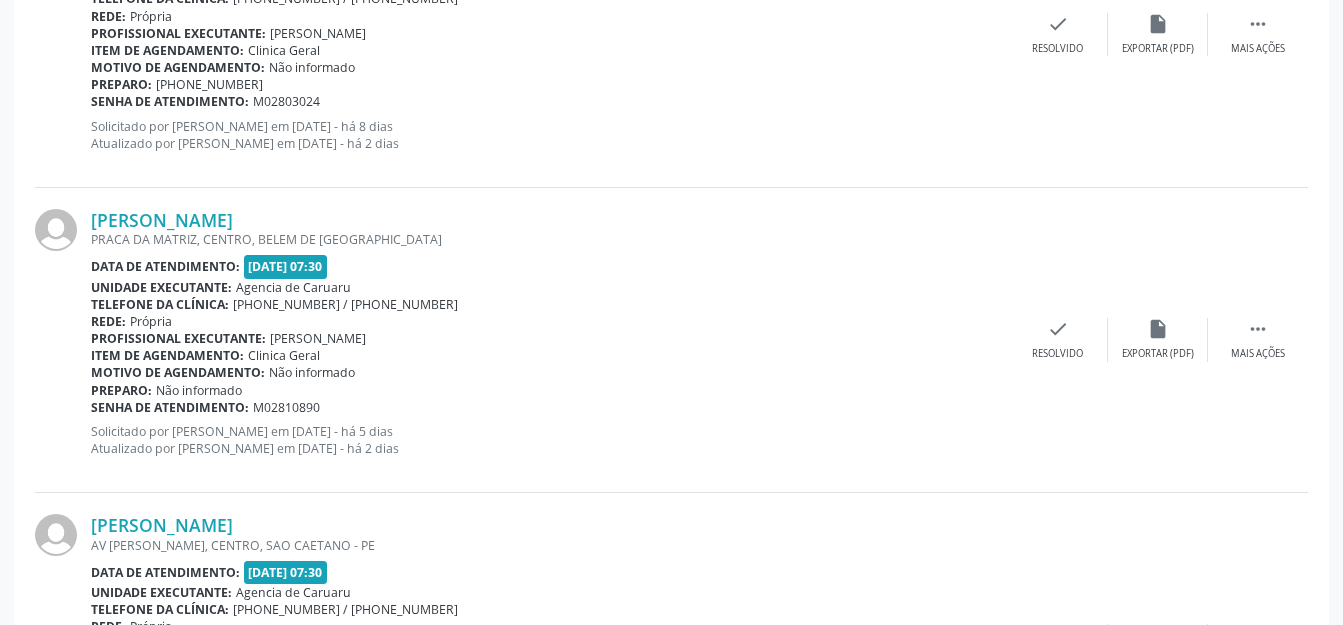 scroll, scrollTop: 2535, scrollLeft: 0, axis: vertical 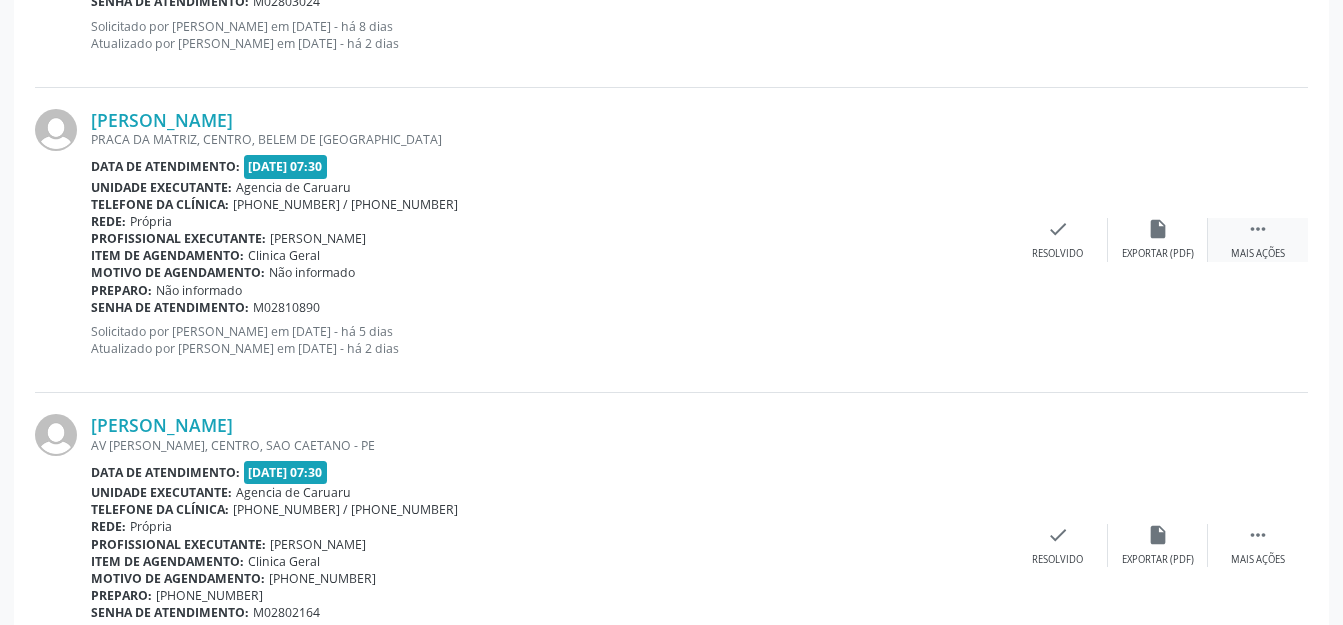 click on "
Mais ações" at bounding box center (1258, 239) 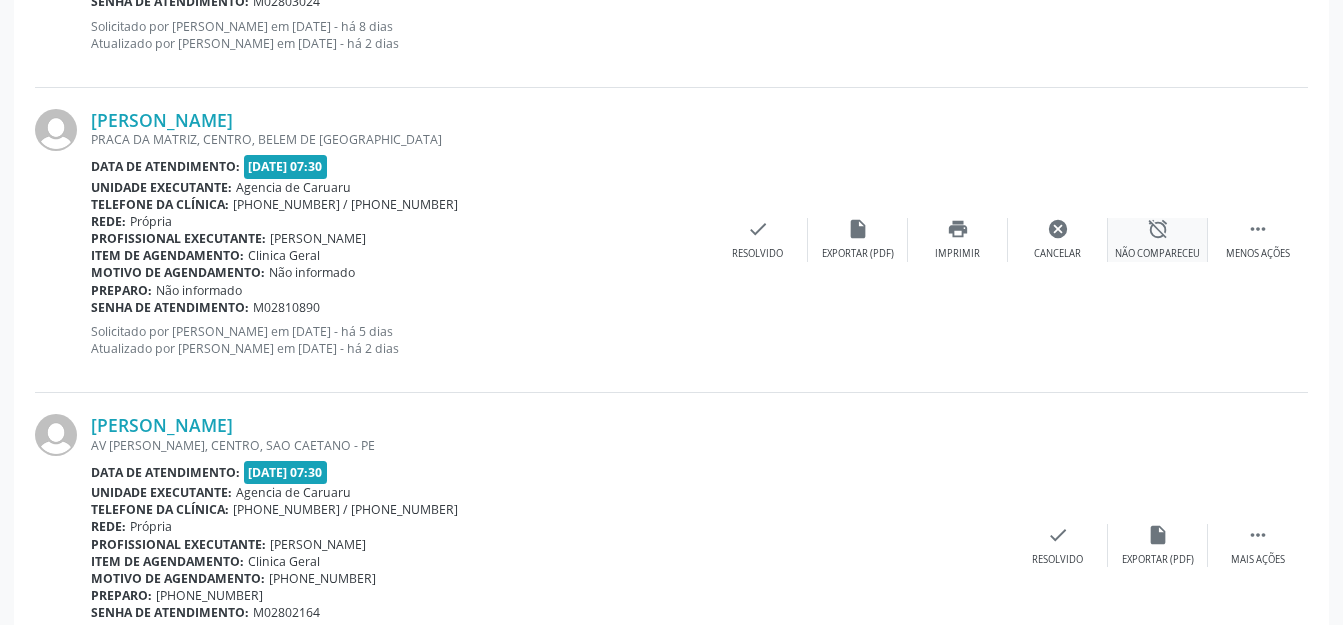 click on "alarm_off
Não compareceu" at bounding box center [1158, 239] 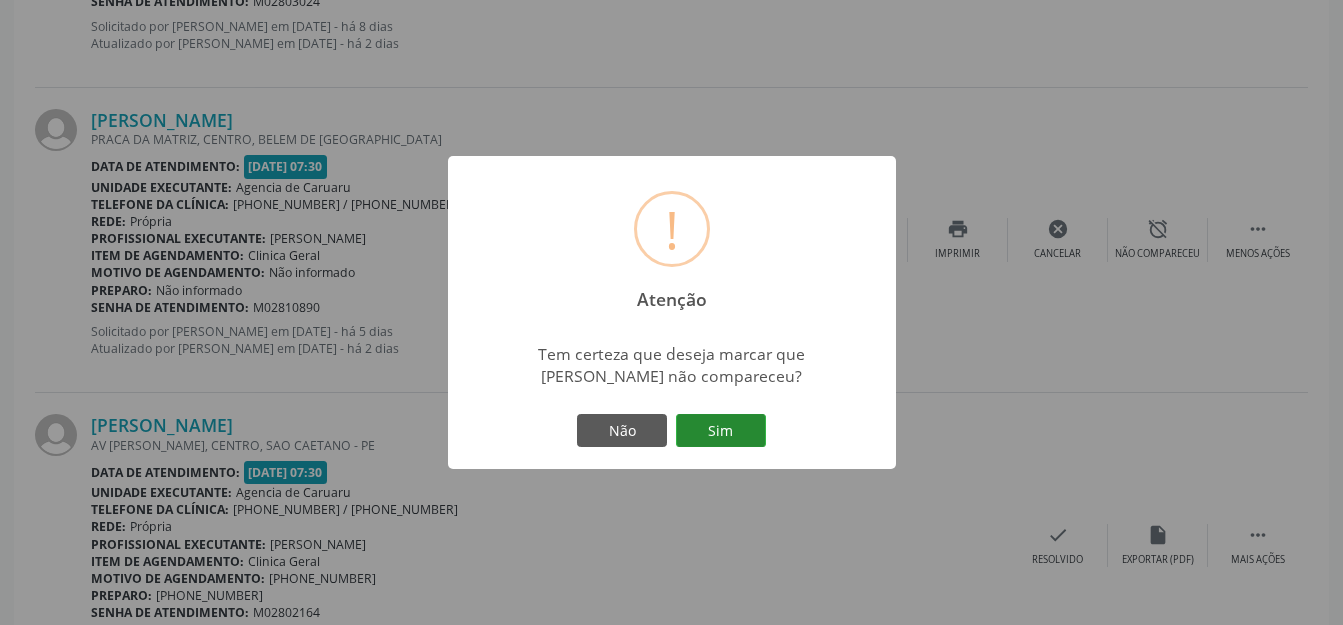 click on "Sim" at bounding box center [721, 431] 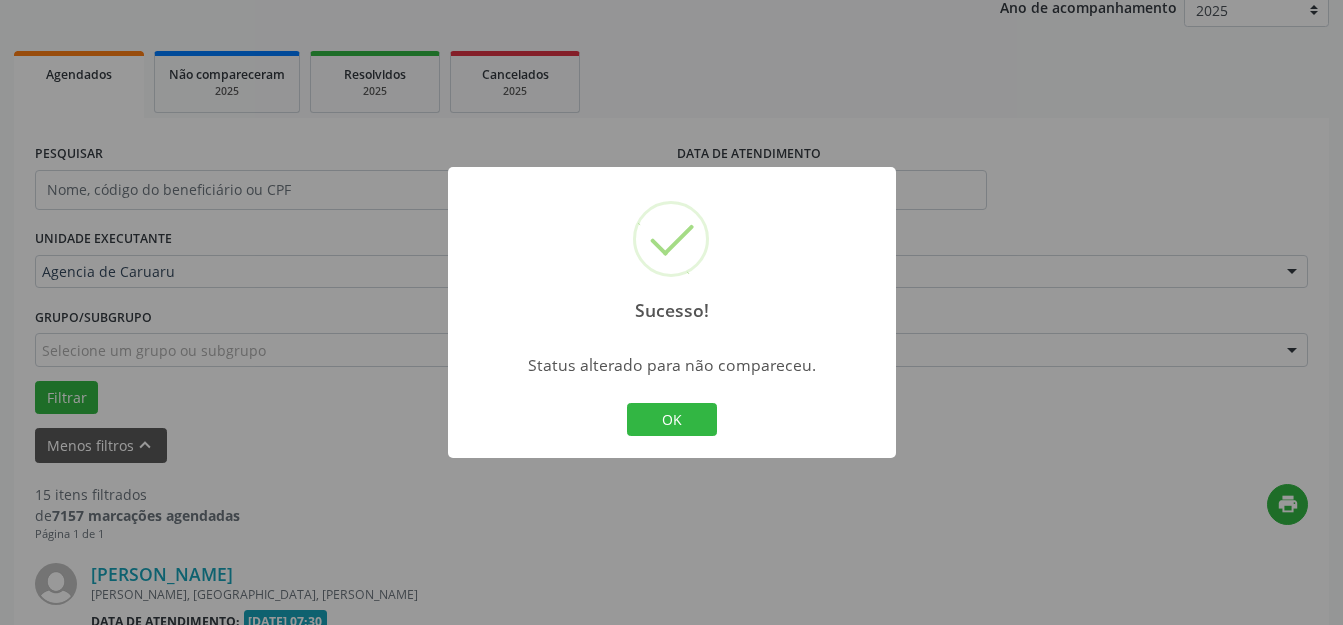 scroll, scrollTop: 2535, scrollLeft: 0, axis: vertical 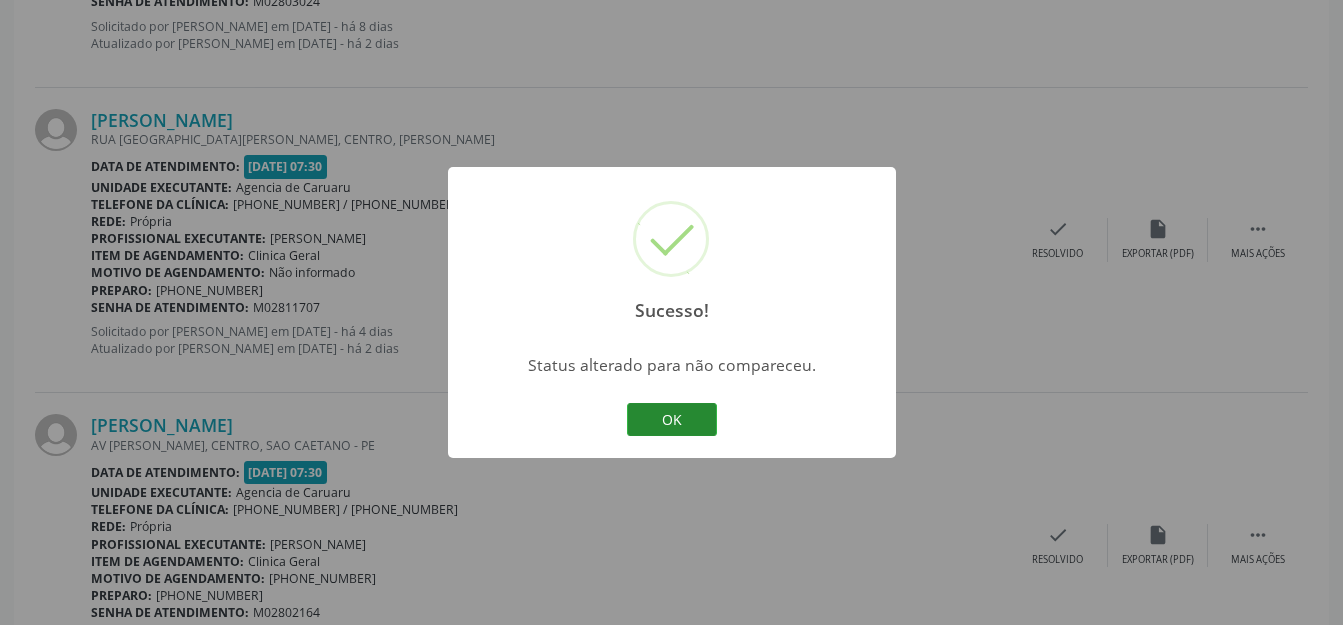 click on "OK" at bounding box center (672, 420) 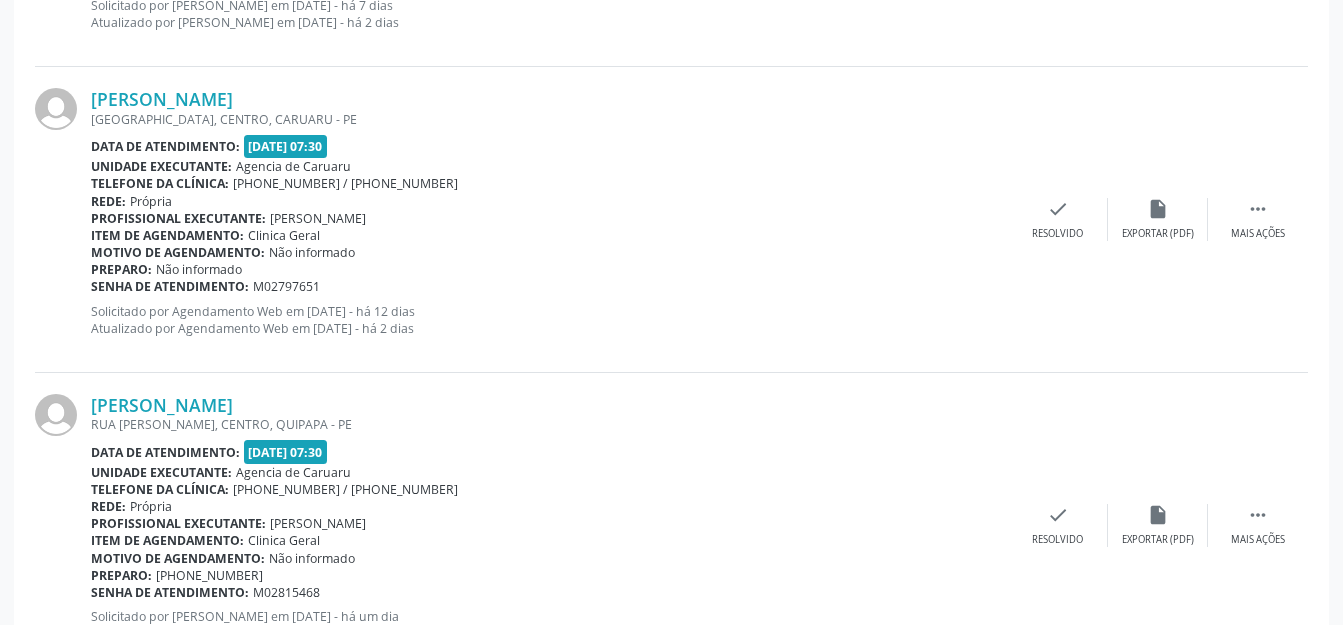 scroll, scrollTop: 3477, scrollLeft: 0, axis: vertical 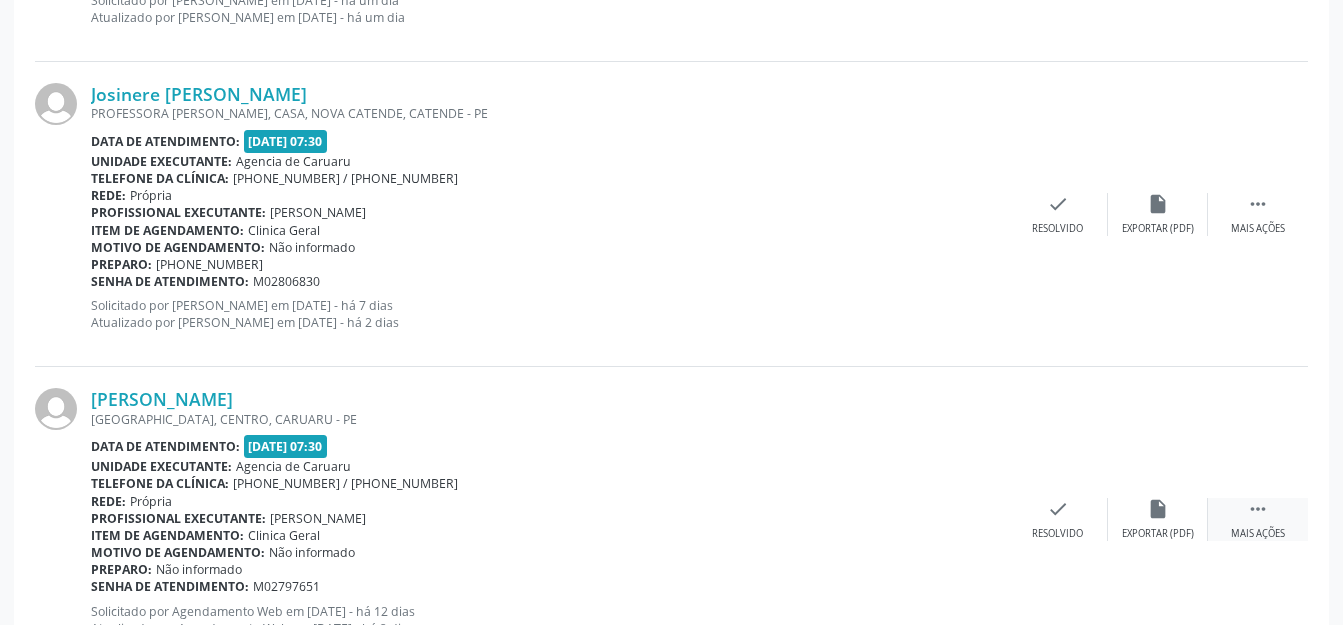 click on "" at bounding box center (1258, 509) 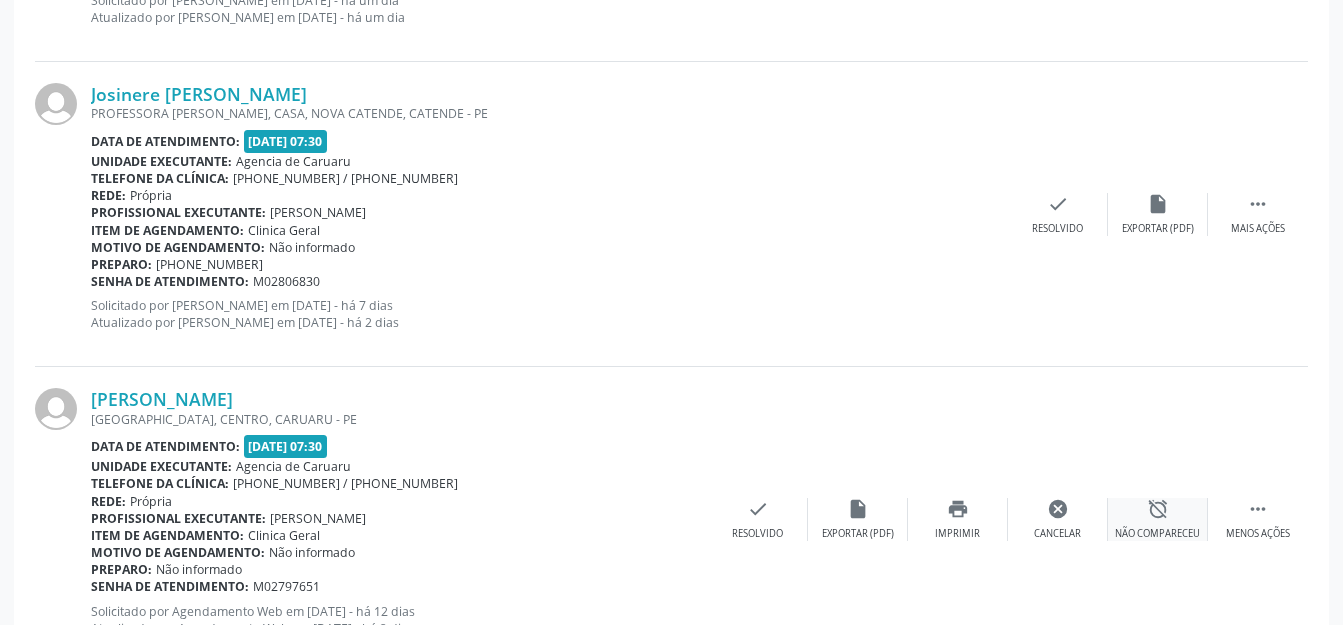 click on "alarm_off
Não compareceu" at bounding box center (1158, 519) 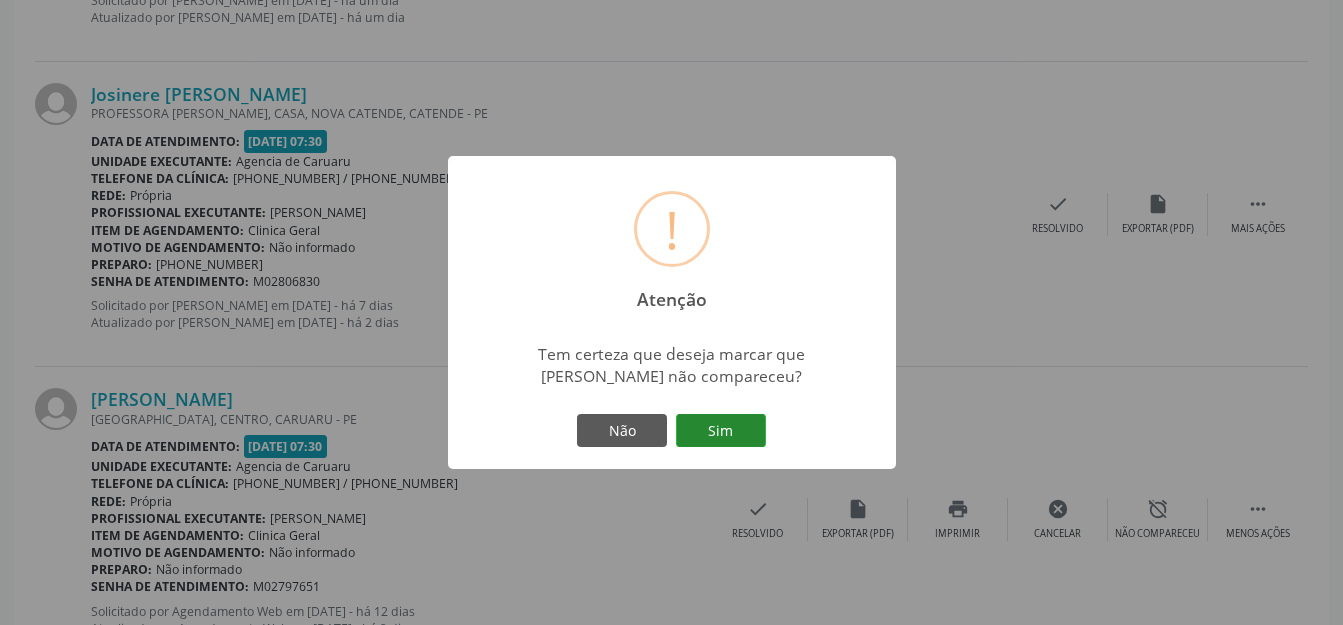 click on "Sim" at bounding box center (721, 431) 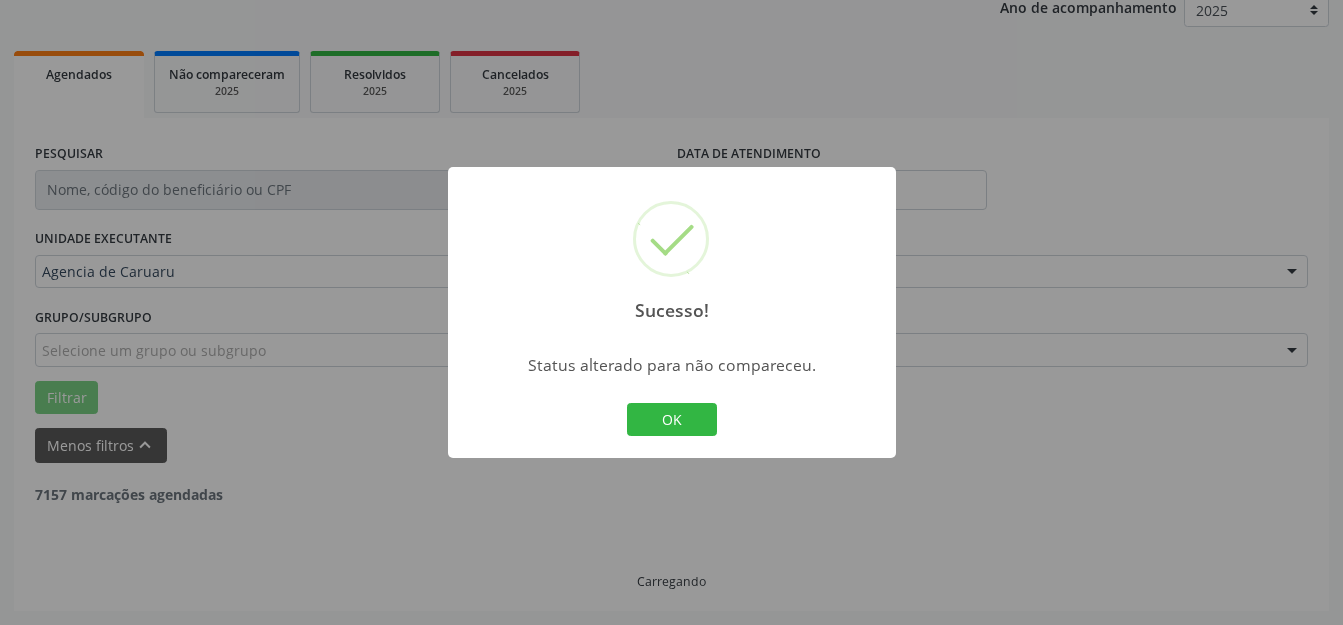 scroll, scrollTop: 248, scrollLeft: 0, axis: vertical 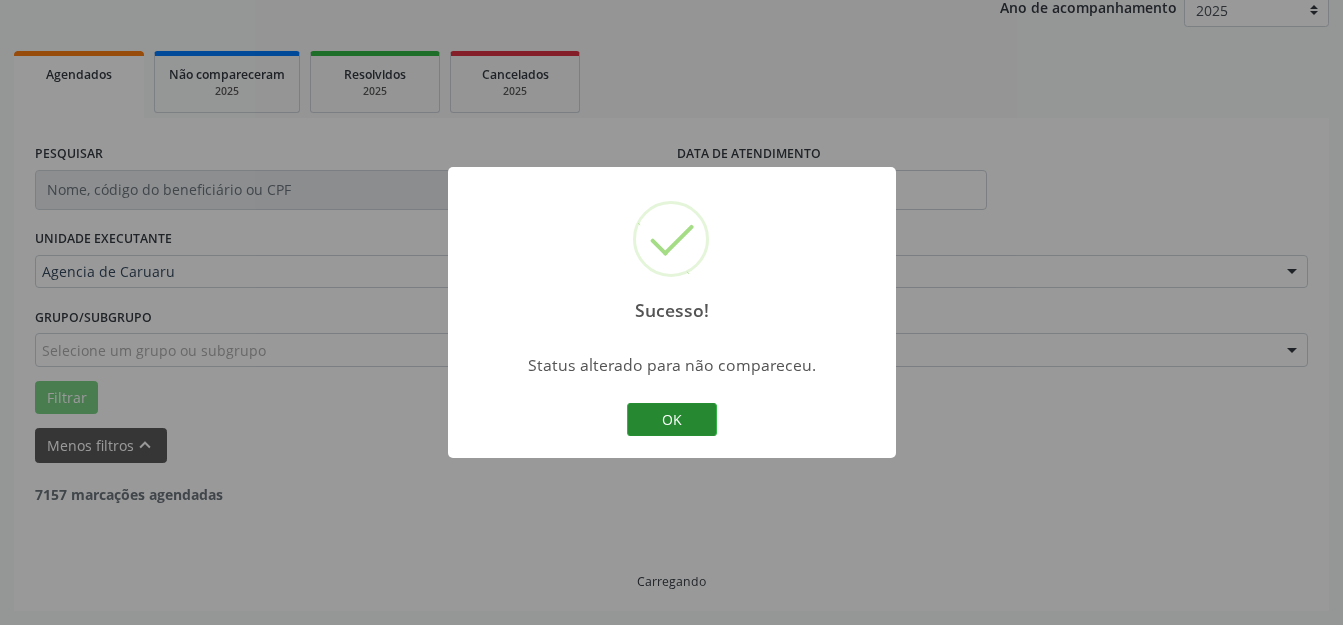 click on "OK" at bounding box center (672, 420) 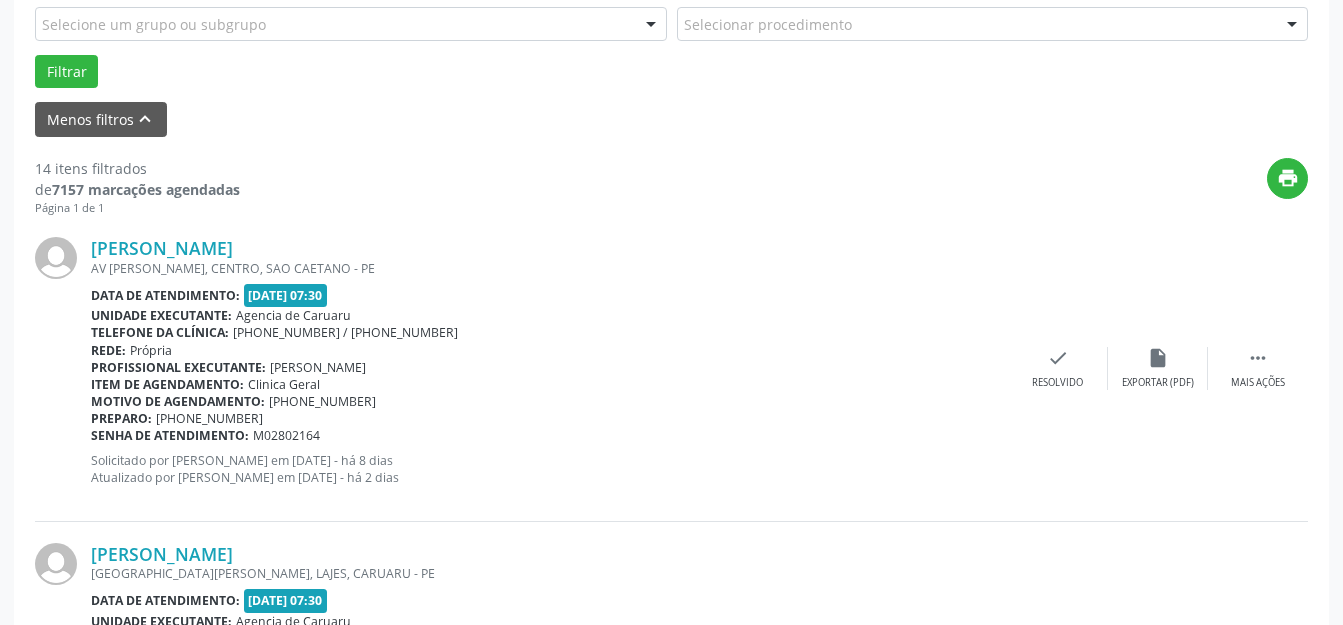 scroll, scrollTop: 572, scrollLeft: 0, axis: vertical 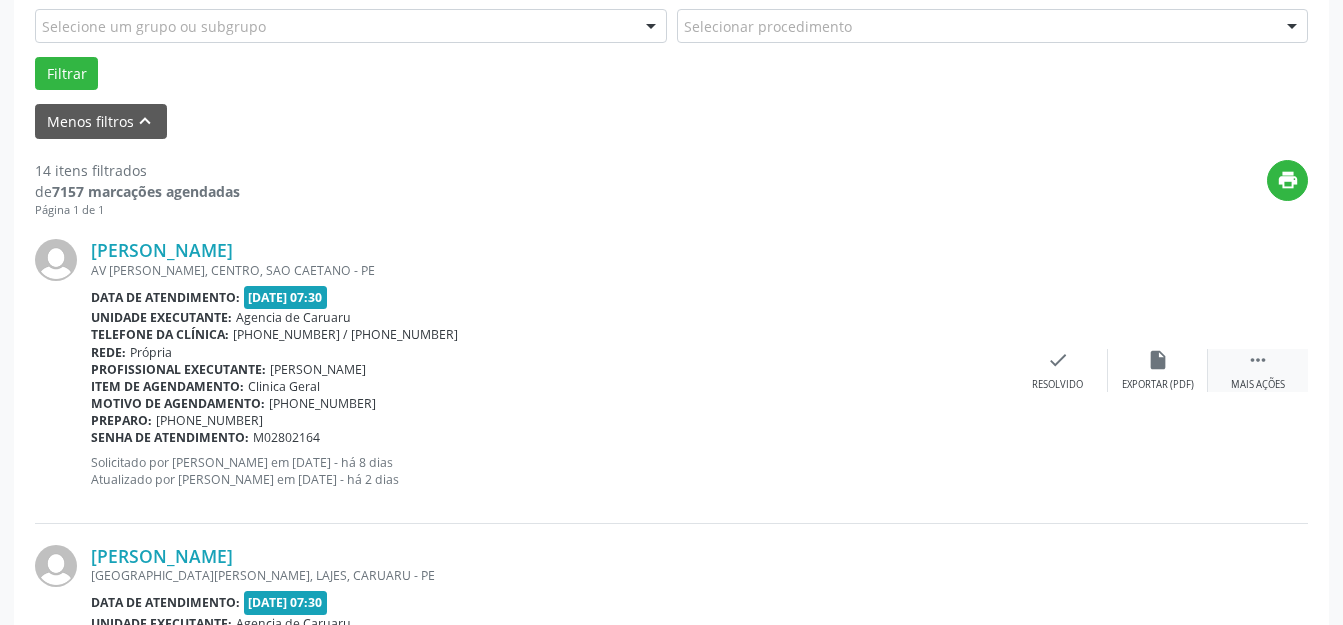 click on "Mais ações" at bounding box center [1258, 385] 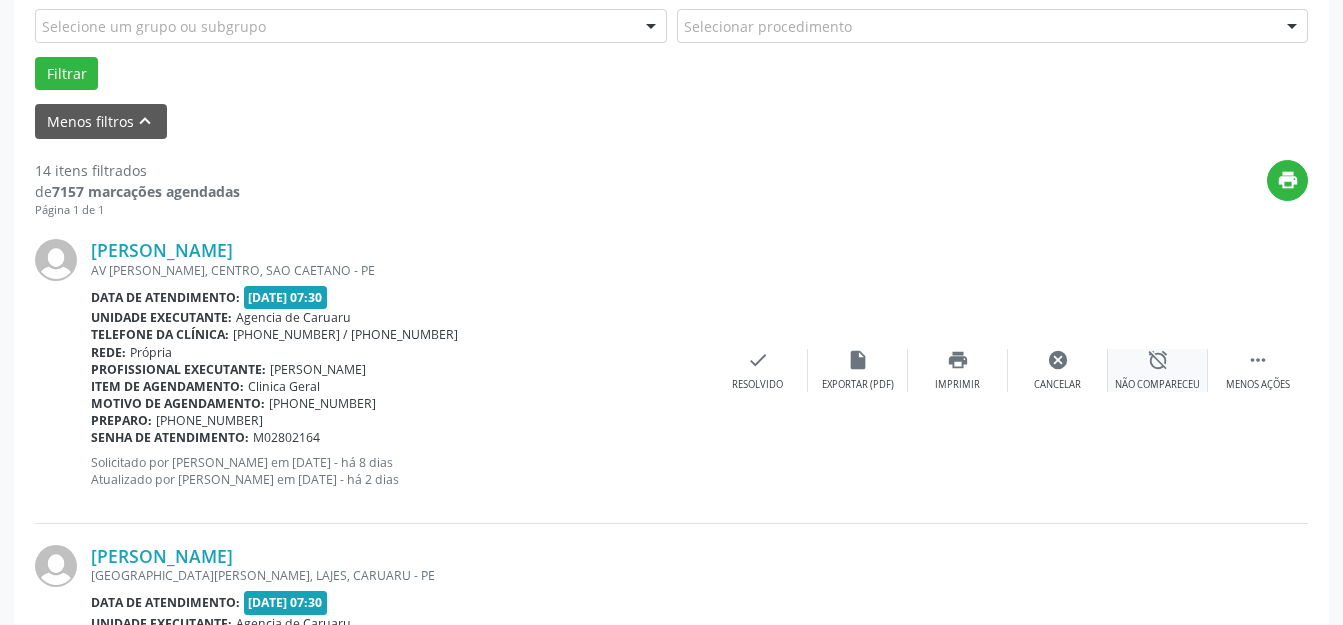 click on "alarm_off" at bounding box center (1158, 360) 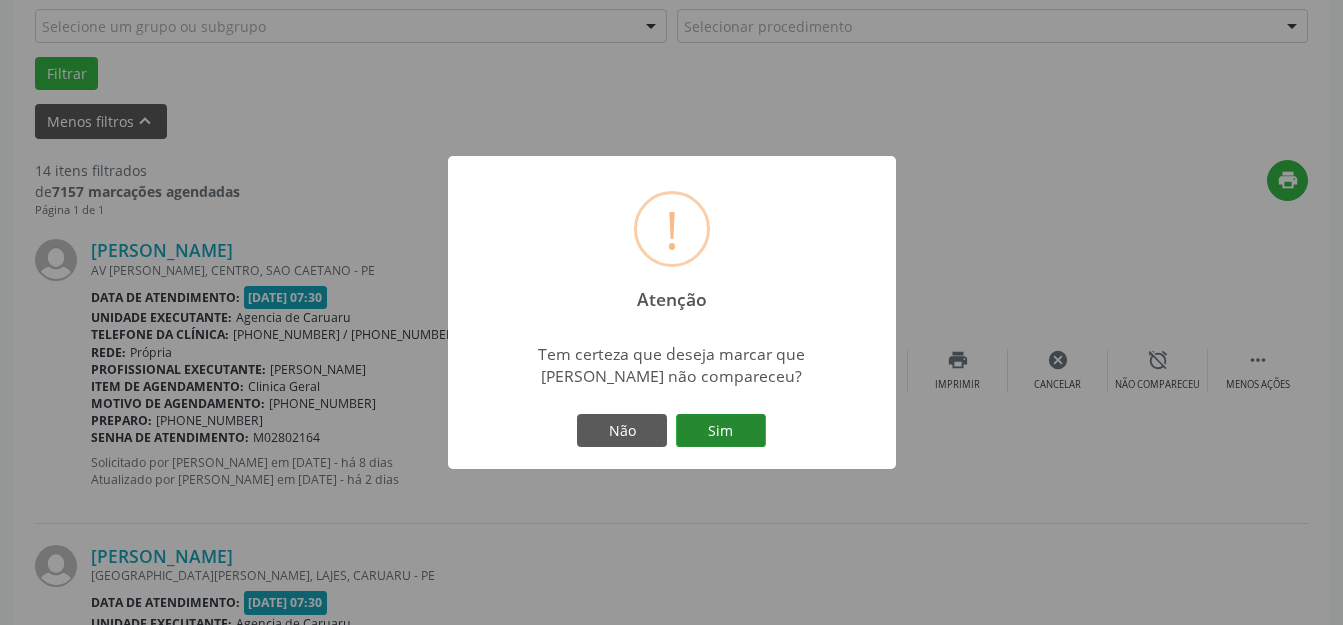 click on "Sim" at bounding box center [721, 431] 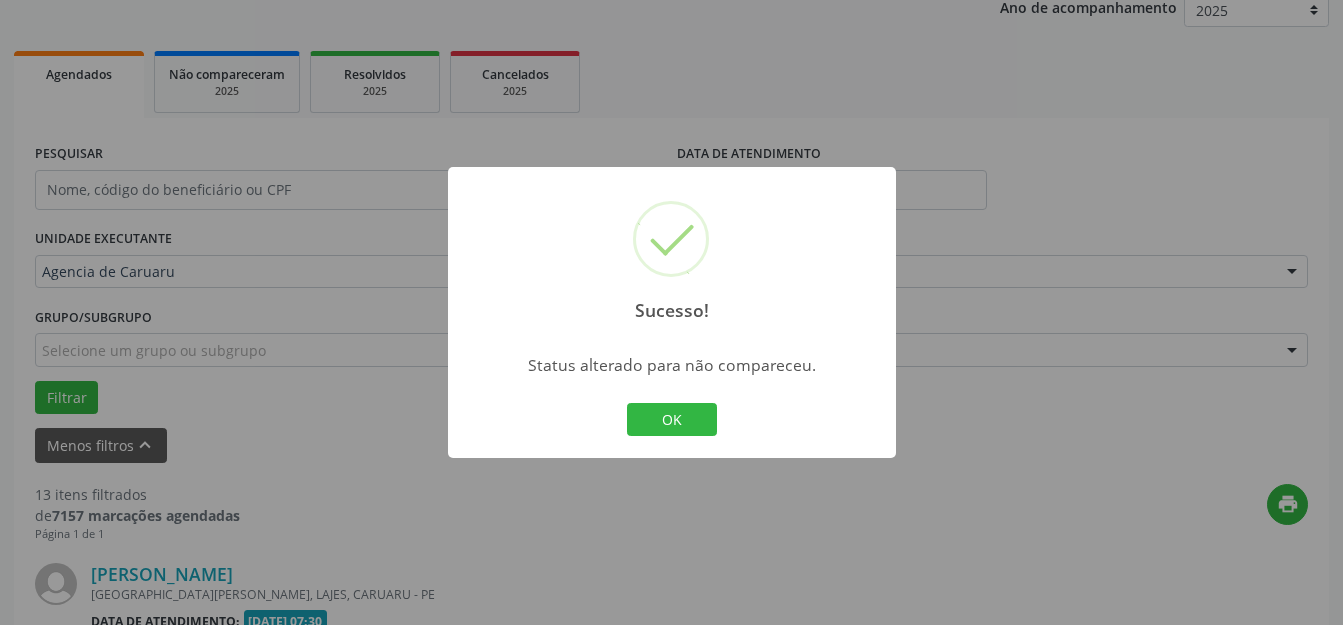 scroll, scrollTop: 572, scrollLeft: 0, axis: vertical 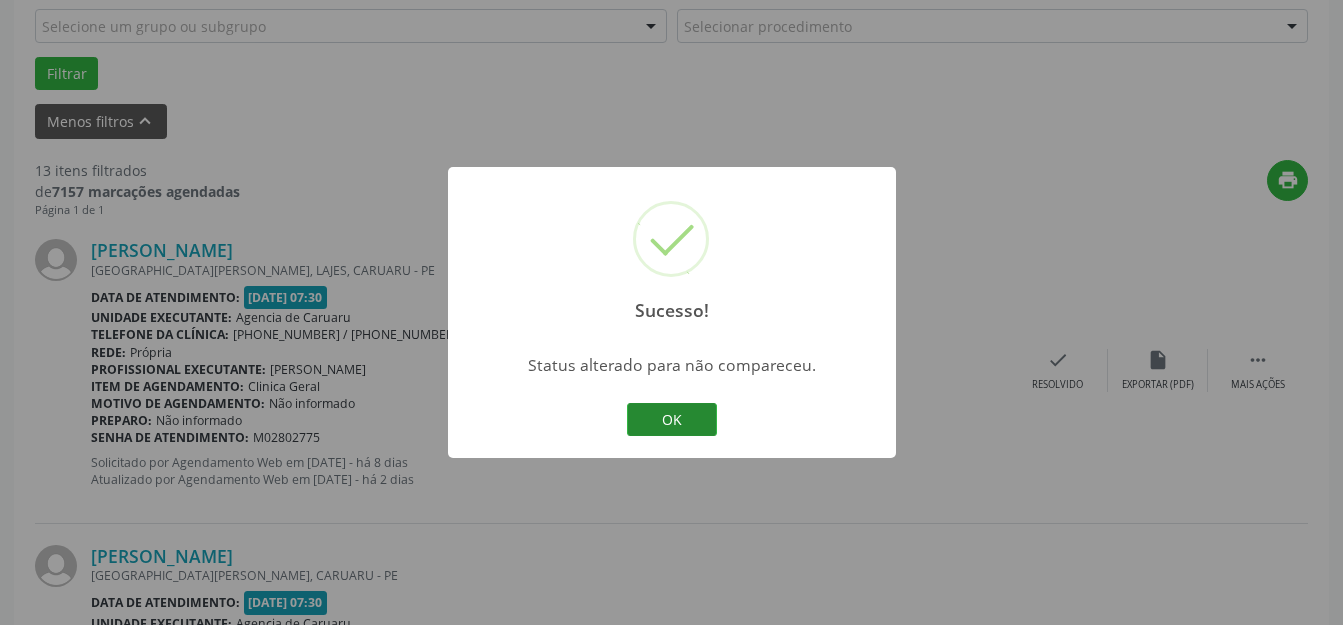 click on "OK" at bounding box center (672, 420) 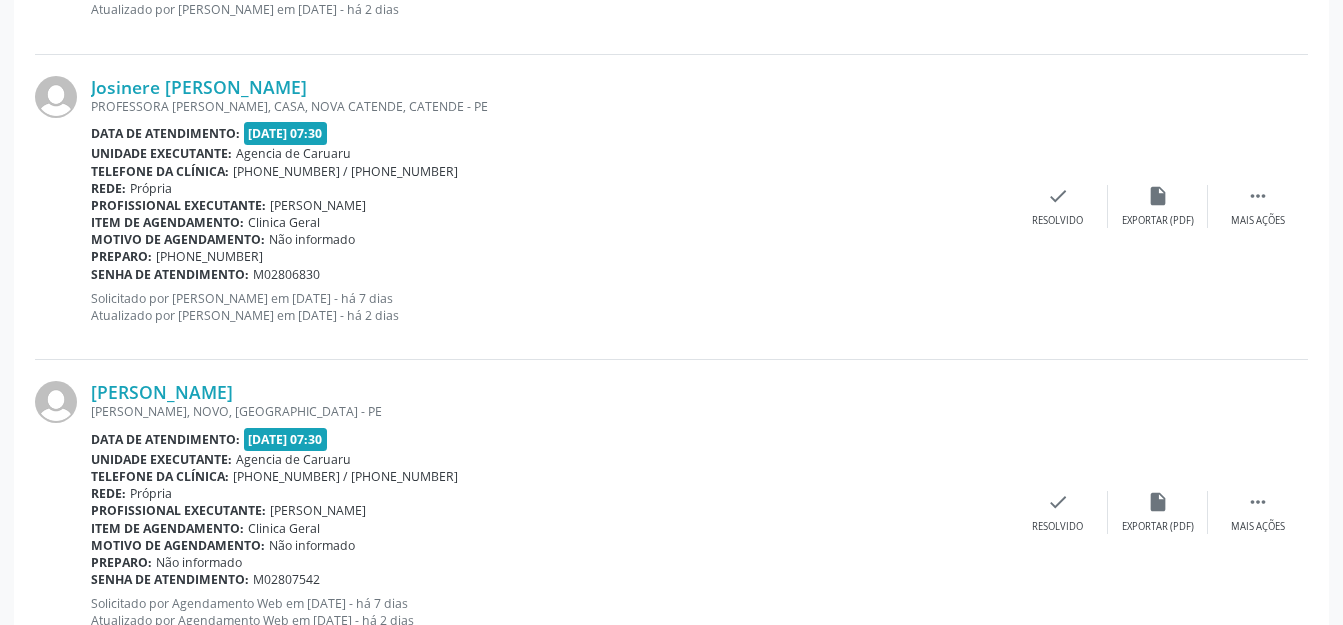 scroll, scrollTop: 1767, scrollLeft: 0, axis: vertical 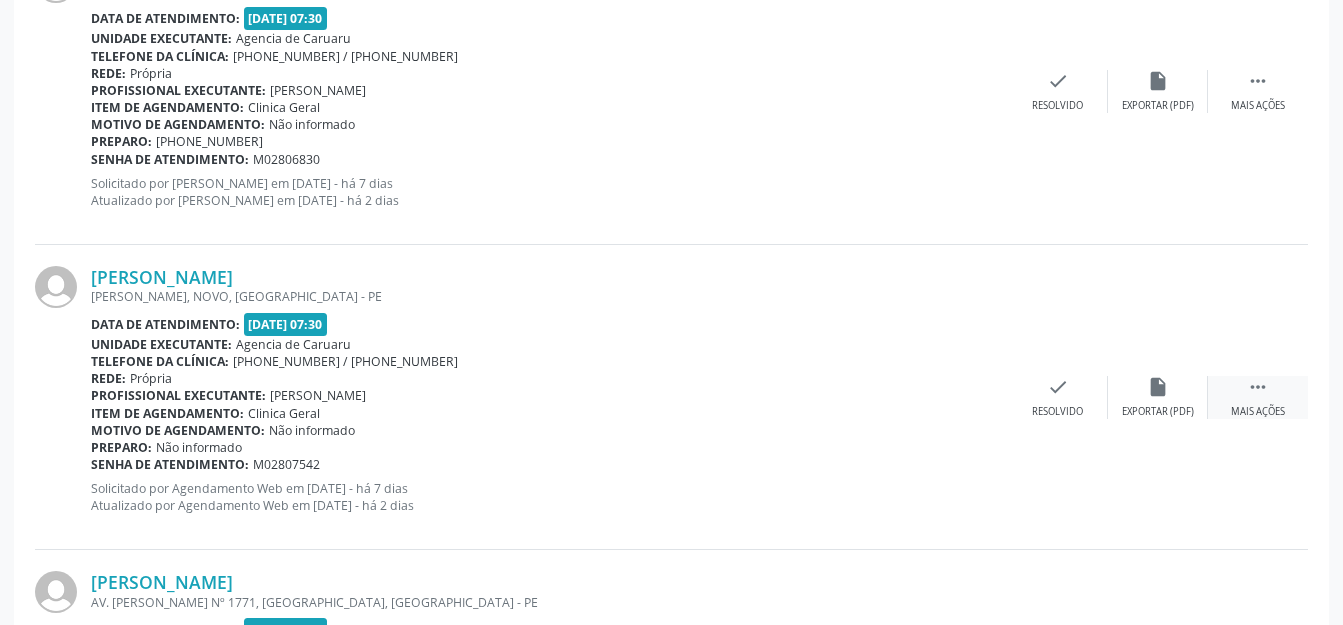 click on "
Mais ações" at bounding box center (1258, 397) 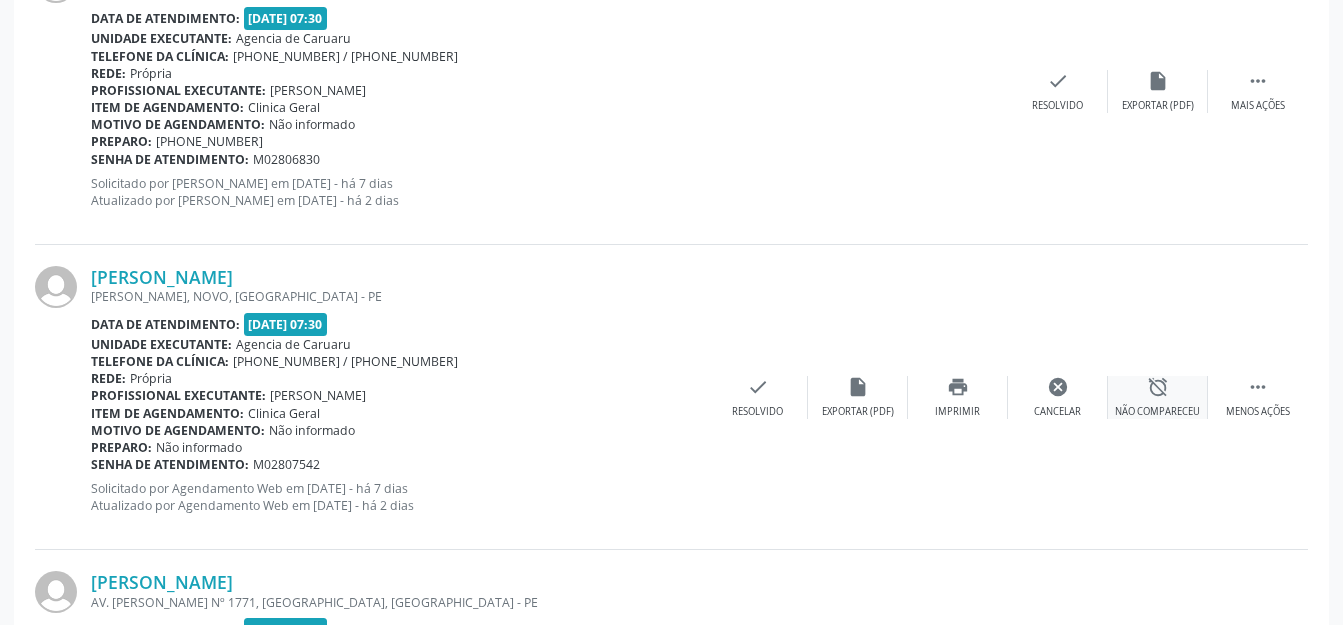 click on "alarm_off" at bounding box center [1158, 387] 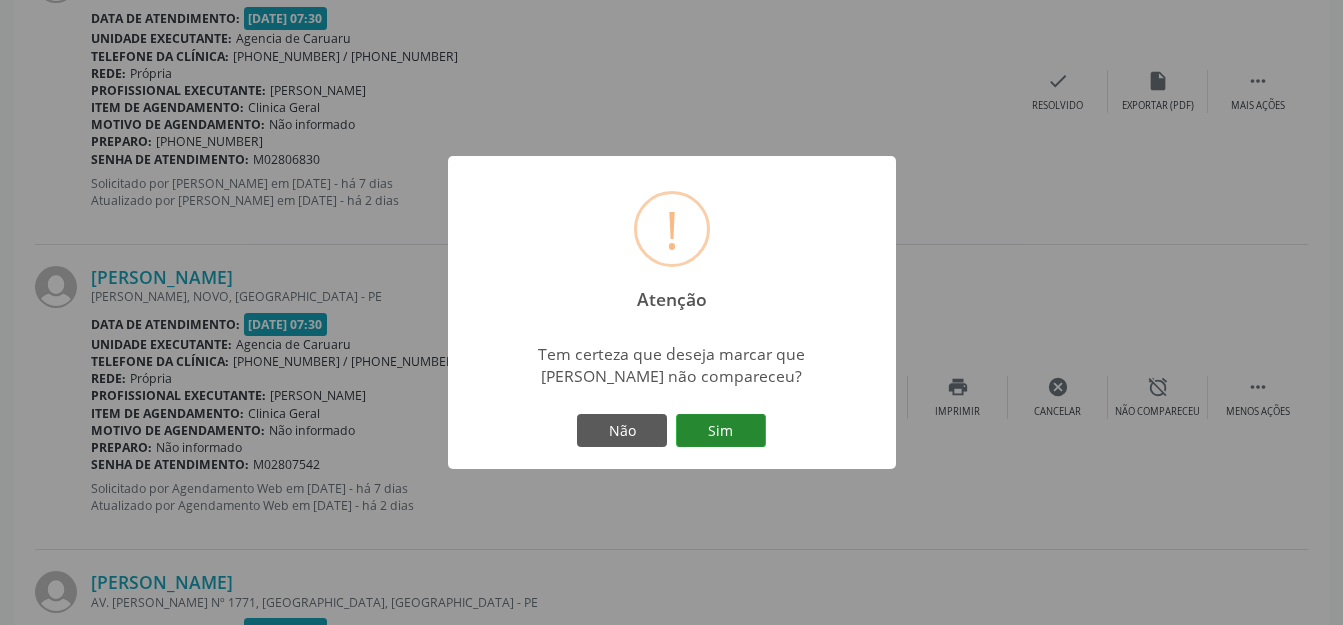 click on "Sim" at bounding box center (721, 431) 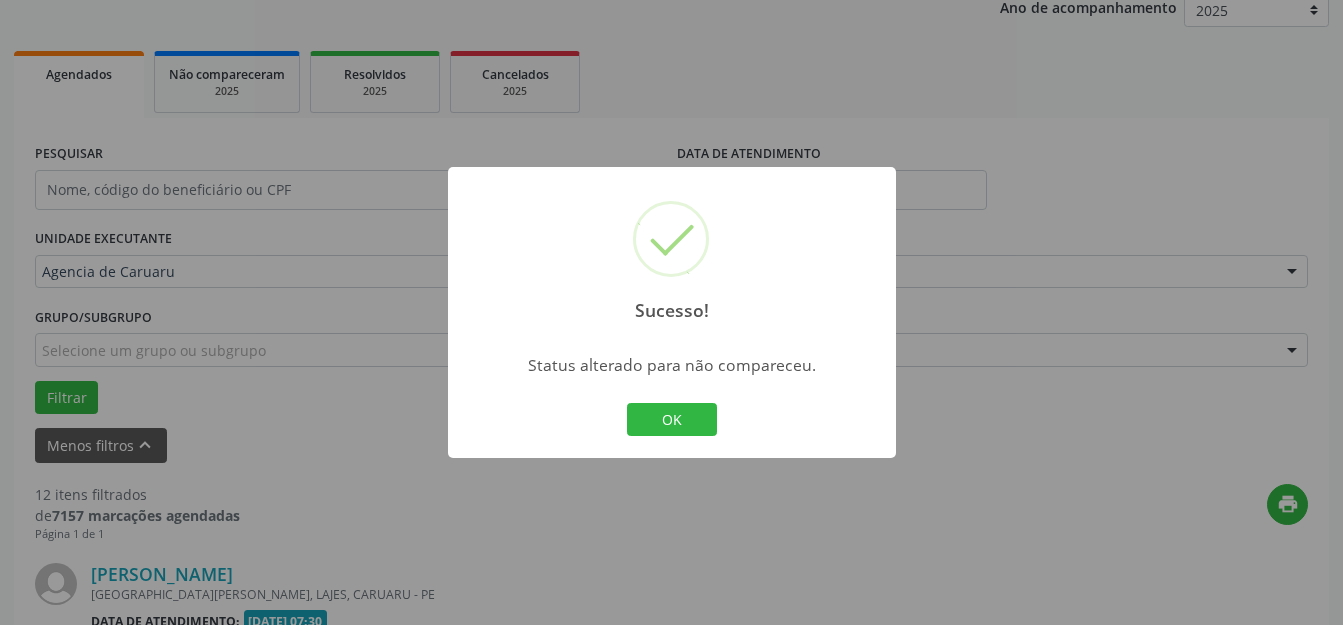scroll, scrollTop: 1767, scrollLeft: 0, axis: vertical 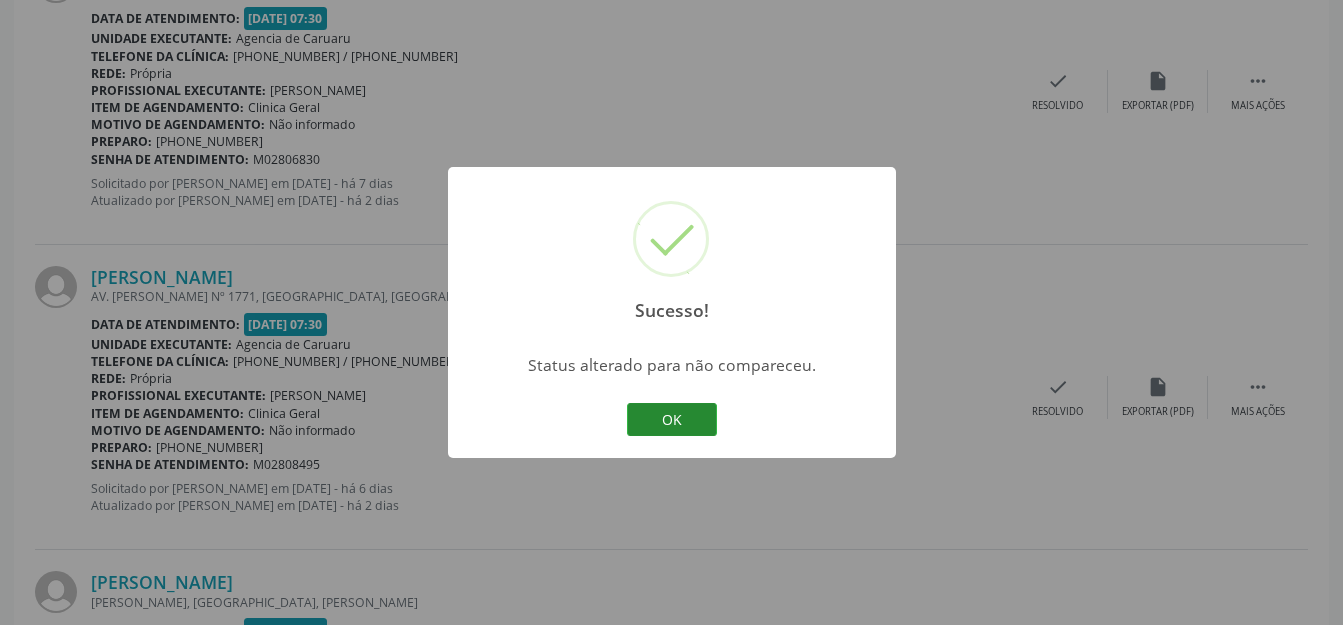 click on "OK" at bounding box center (672, 420) 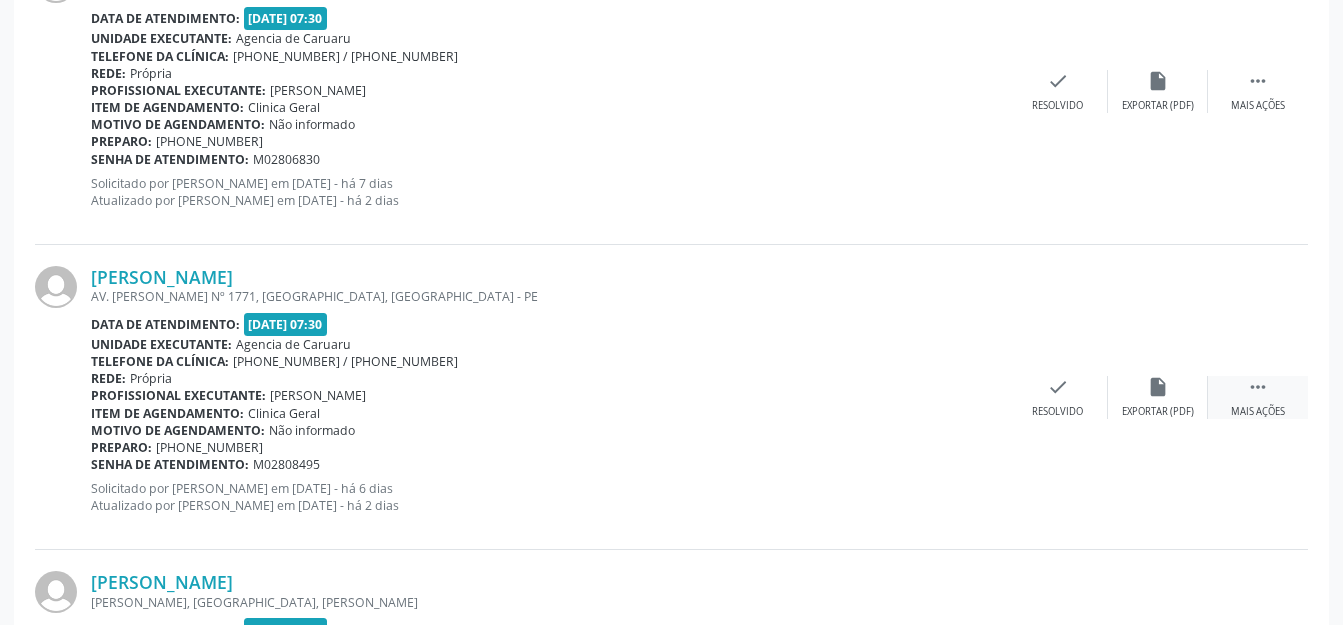 click on "
Mais ações" at bounding box center [1258, 397] 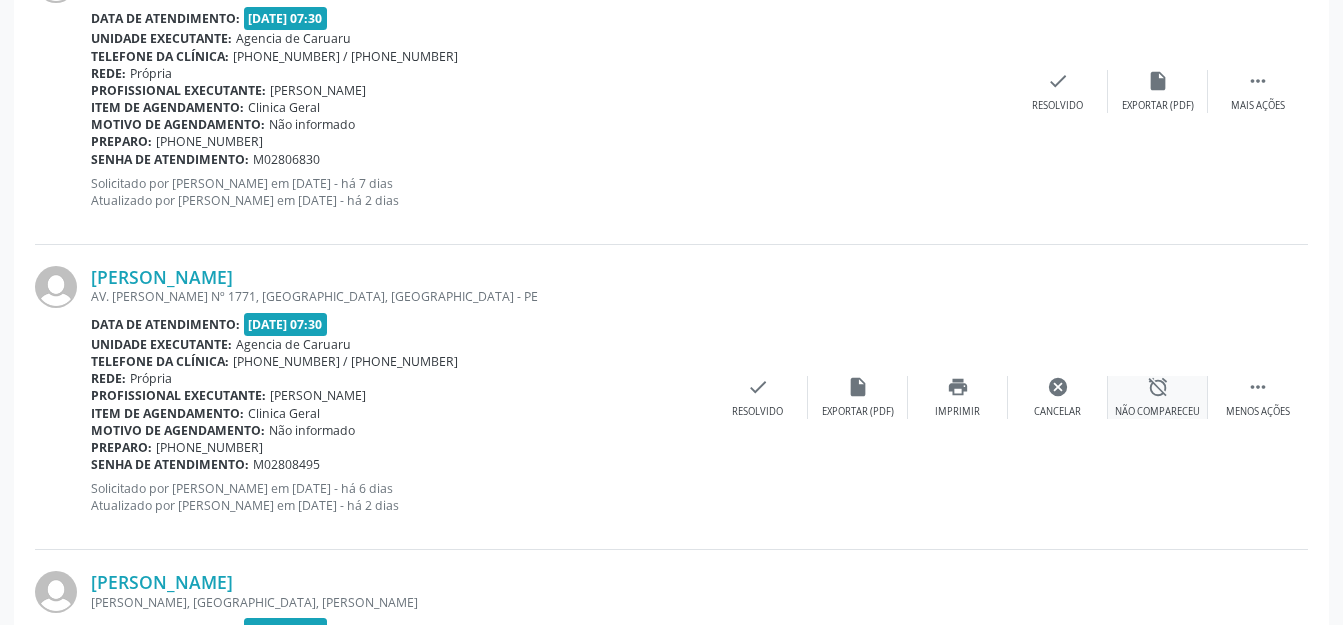 click on "Não compareceu" at bounding box center [1157, 412] 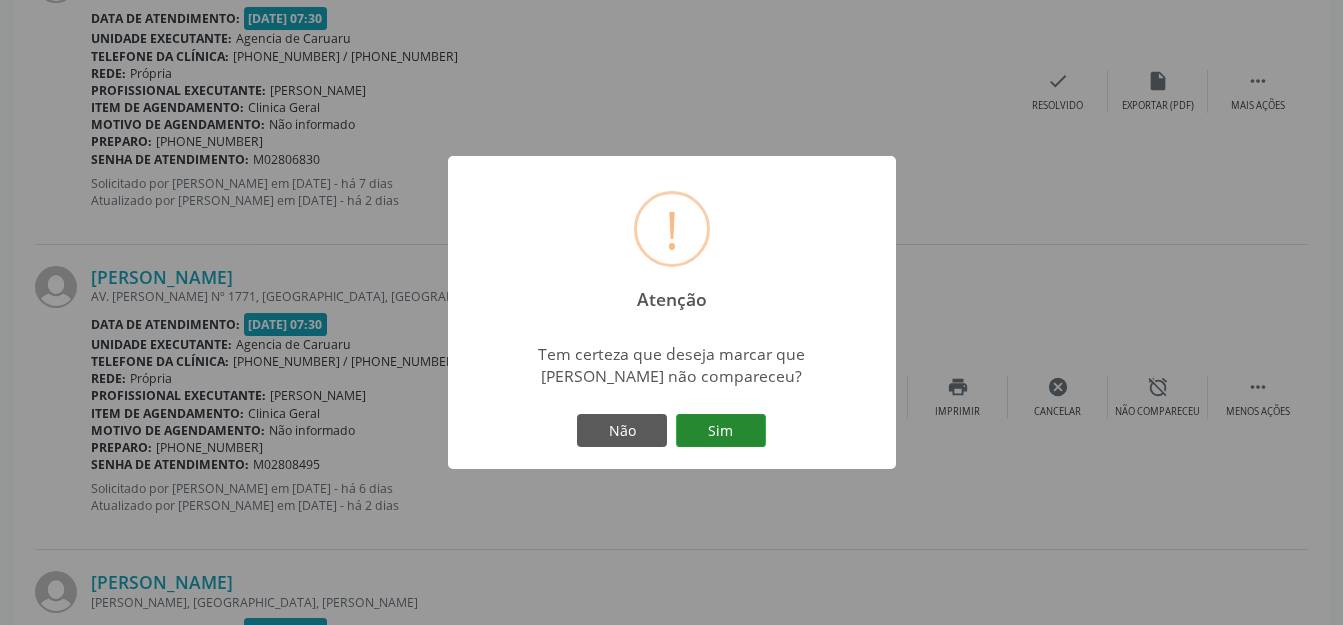 click on "Sim" at bounding box center (721, 431) 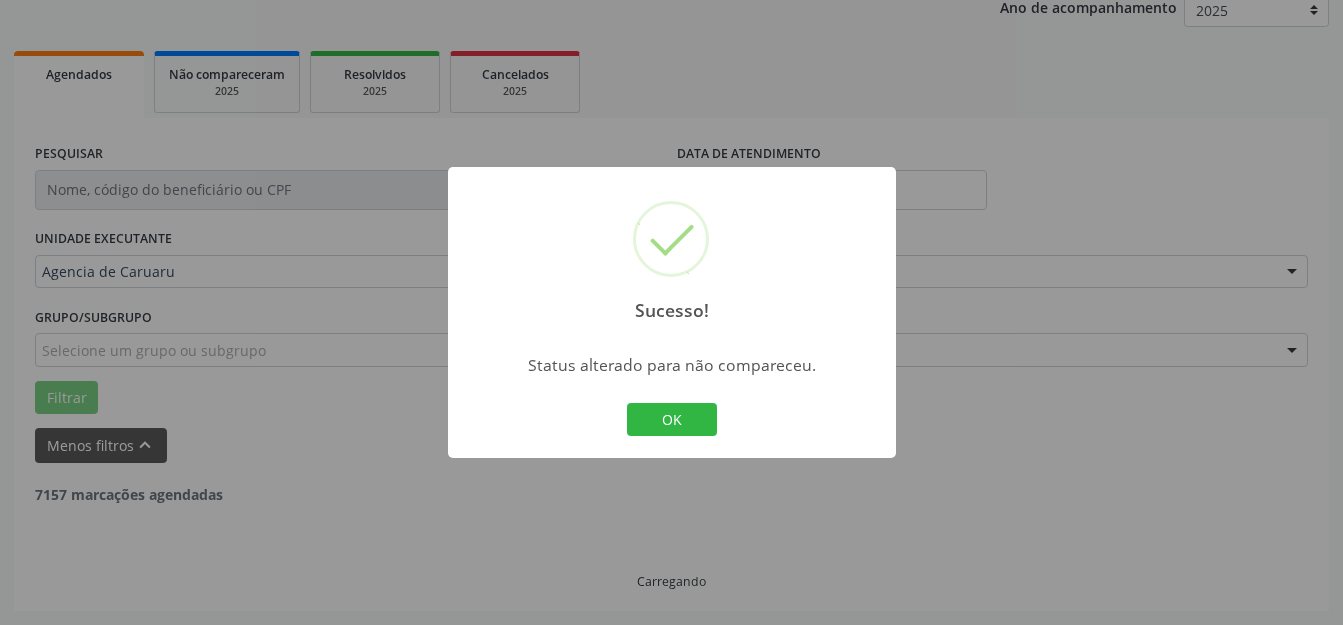 scroll, scrollTop: 248, scrollLeft: 0, axis: vertical 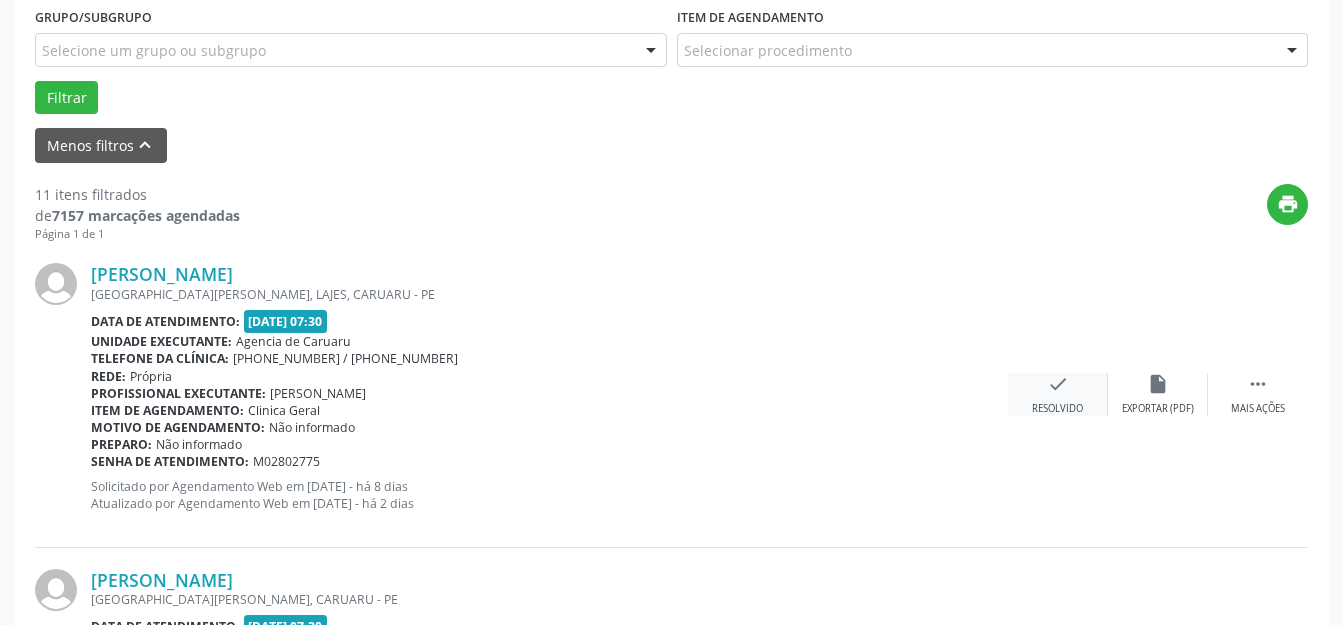 click on "check
Resolvido" at bounding box center [1058, 394] 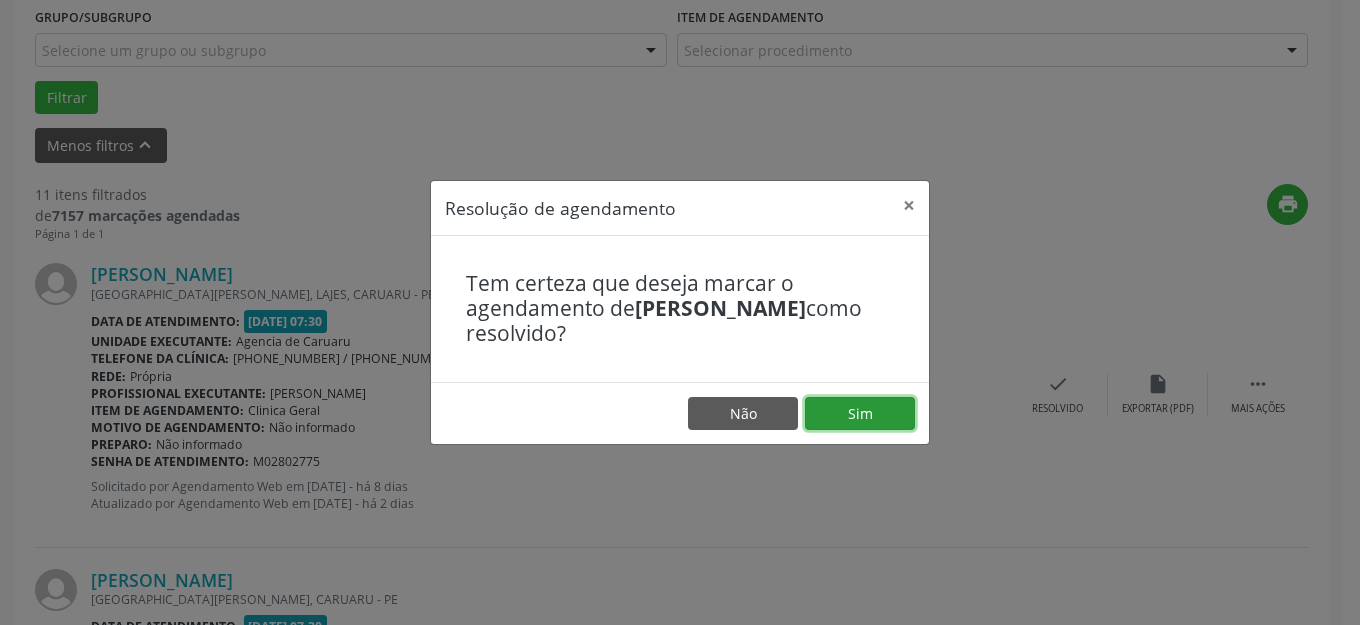 click on "Sim" at bounding box center [860, 414] 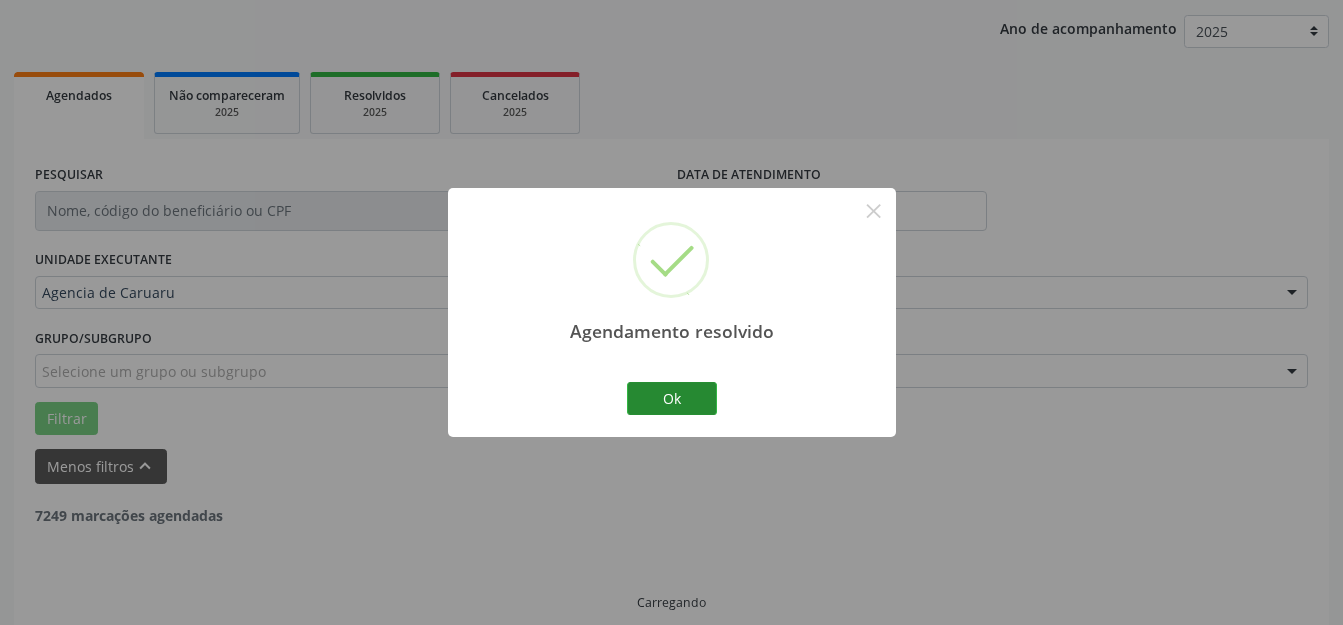 scroll, scrollTop: 248, scrollLeft: 0, axis: vertical 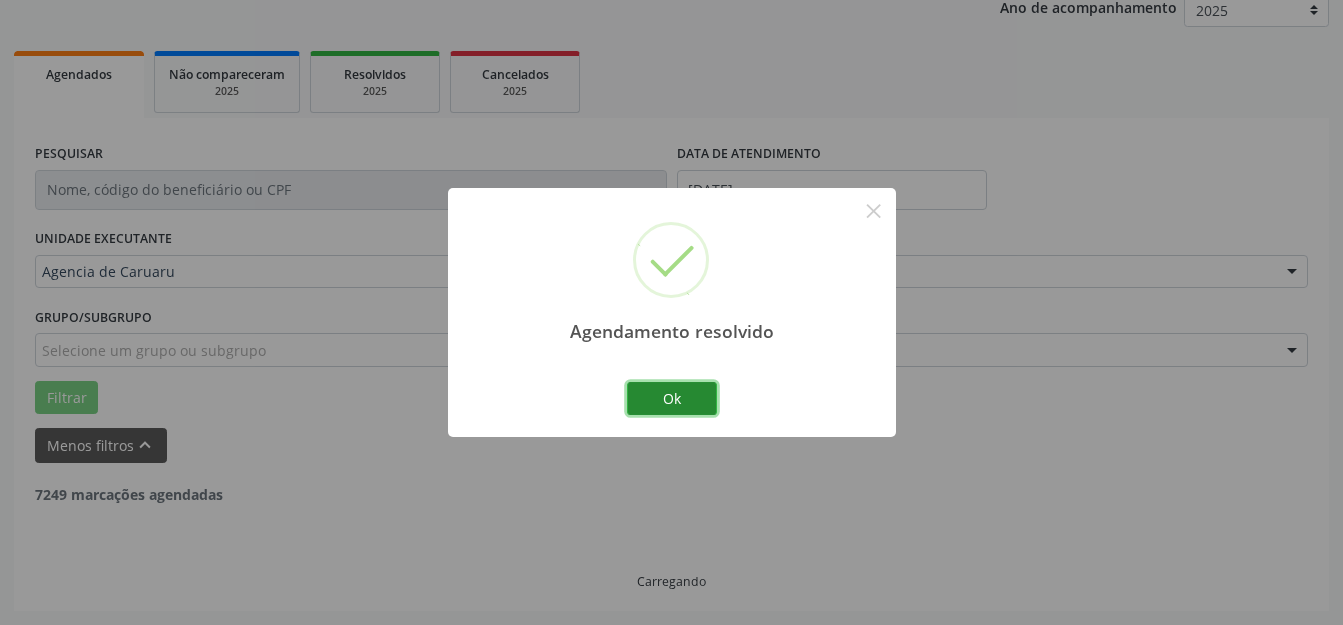 click on "Ok" at bounding box center [672, 399] 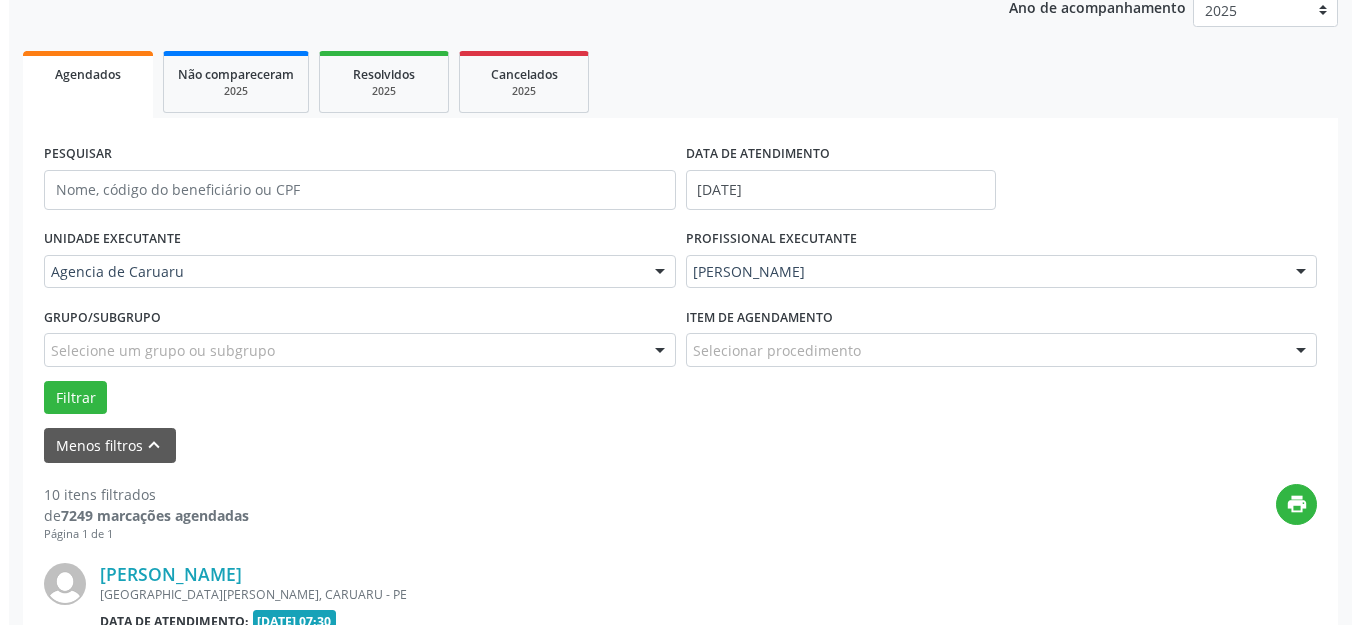 scroll, scrollTop: 548, scrollLeft: 0, axis: vertical 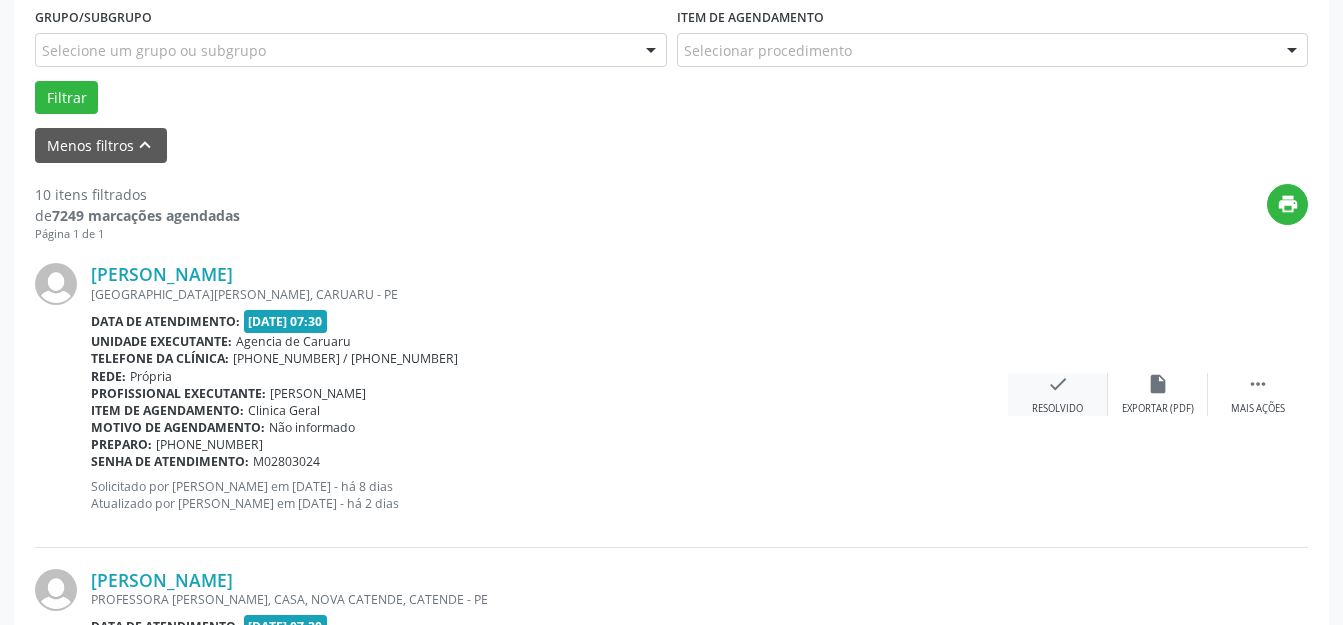 click on "check
Resolvido" at bounding box center [1058, 394] 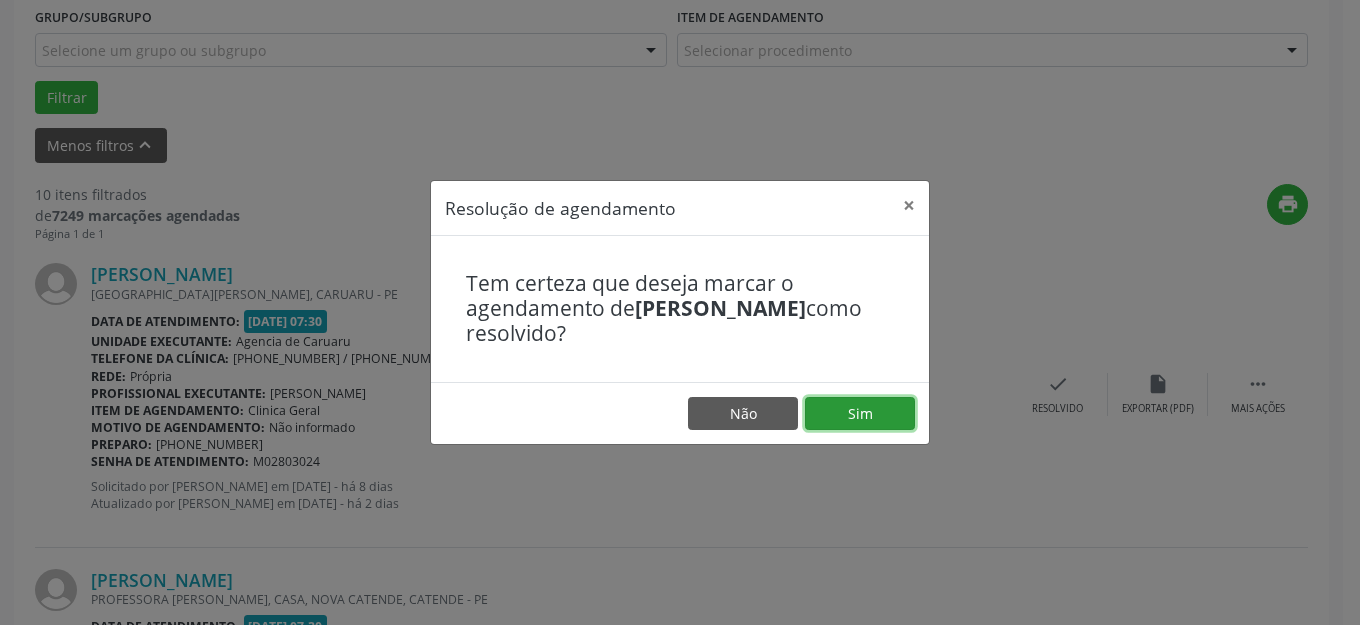 click on "Sim" at bounding box center [860, 414] 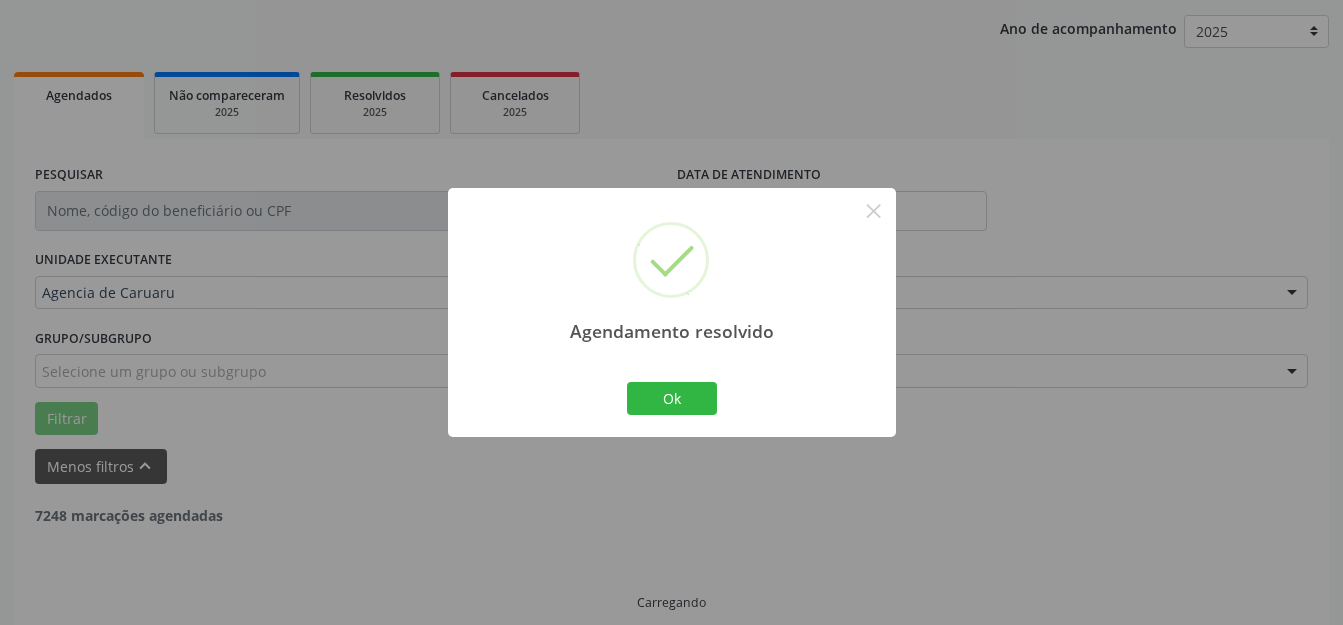 scroll, scrollTop: 248, scrollLeft: 0, axis: vertical 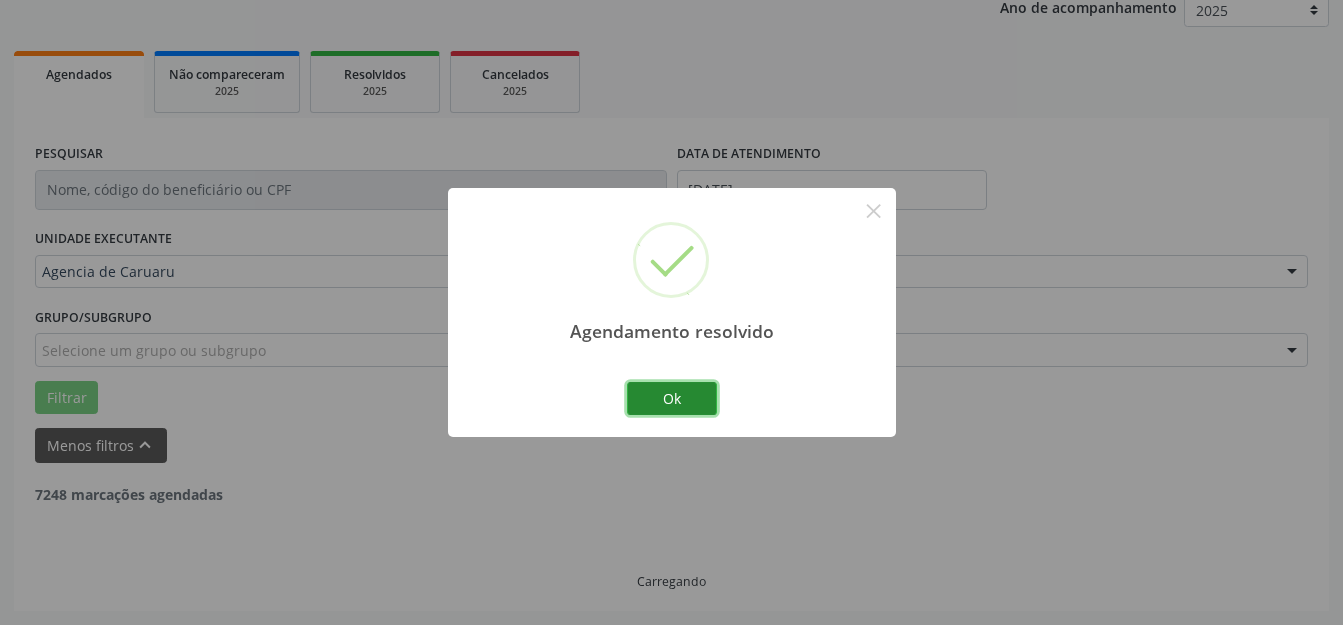 click on "Ok" at bounding box center [672, 399] 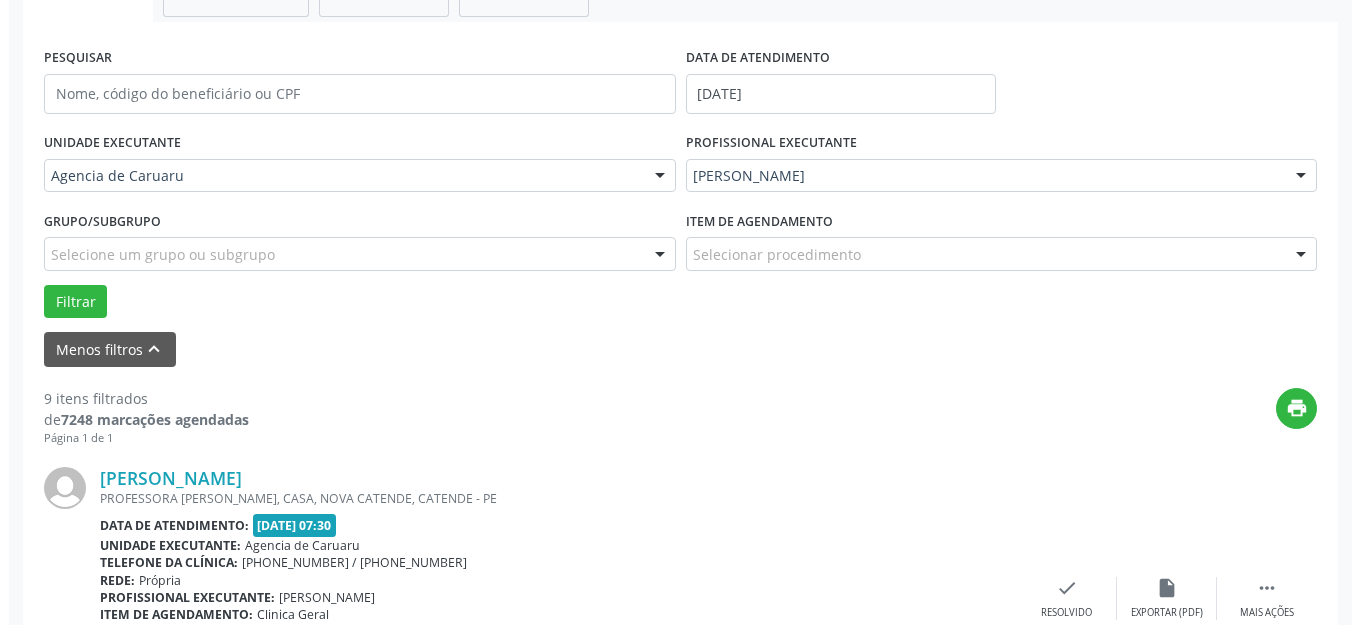 scroll, scrollTop: 448, scrollLeft: 0, axis: vertical 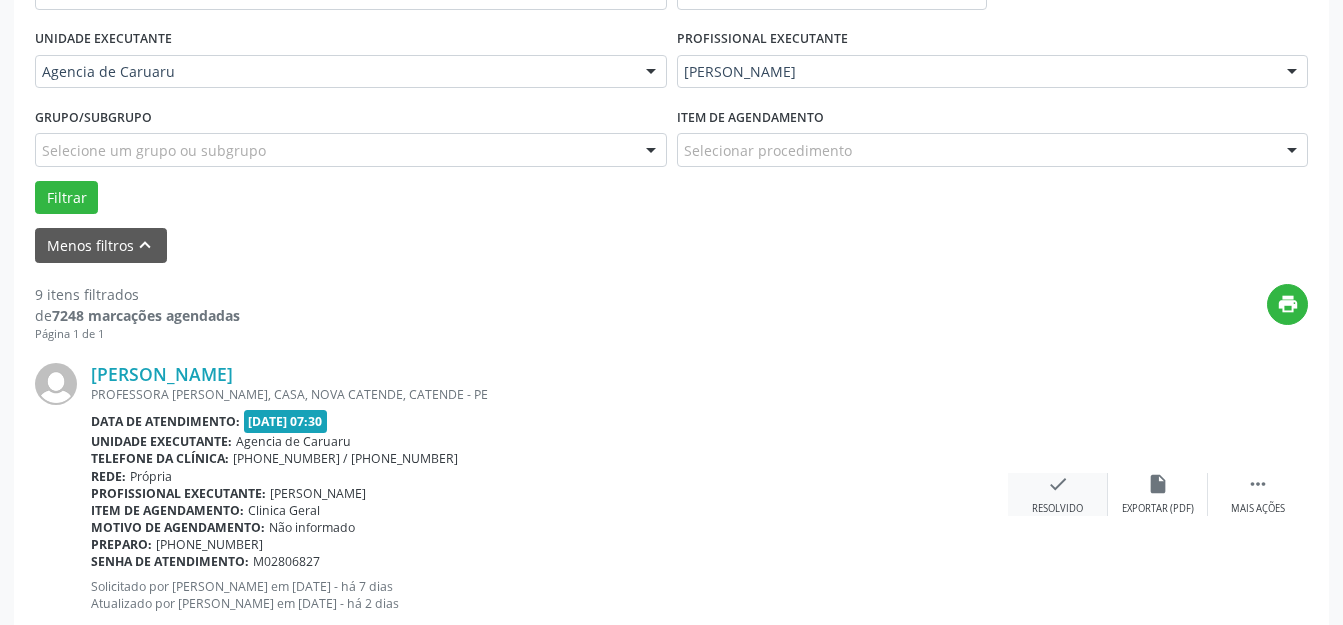 click on "check" at bounding box center (1058, 484) 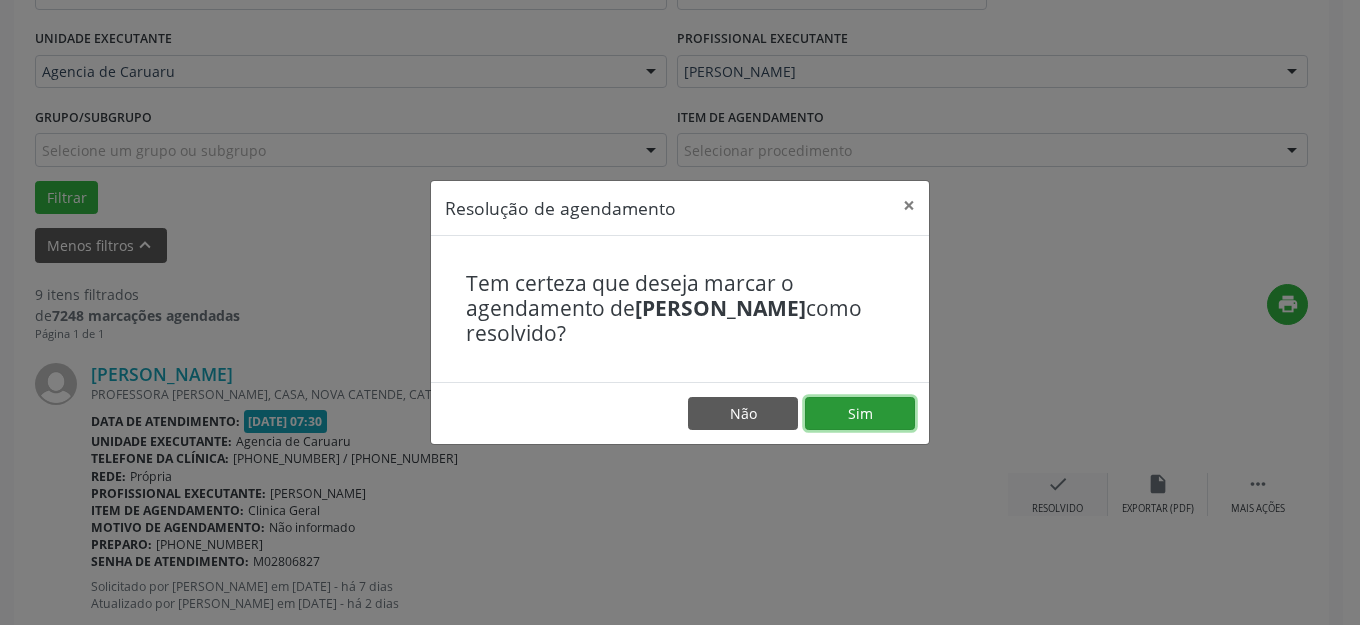 click on "Sim" at bounding box center [860, 414] 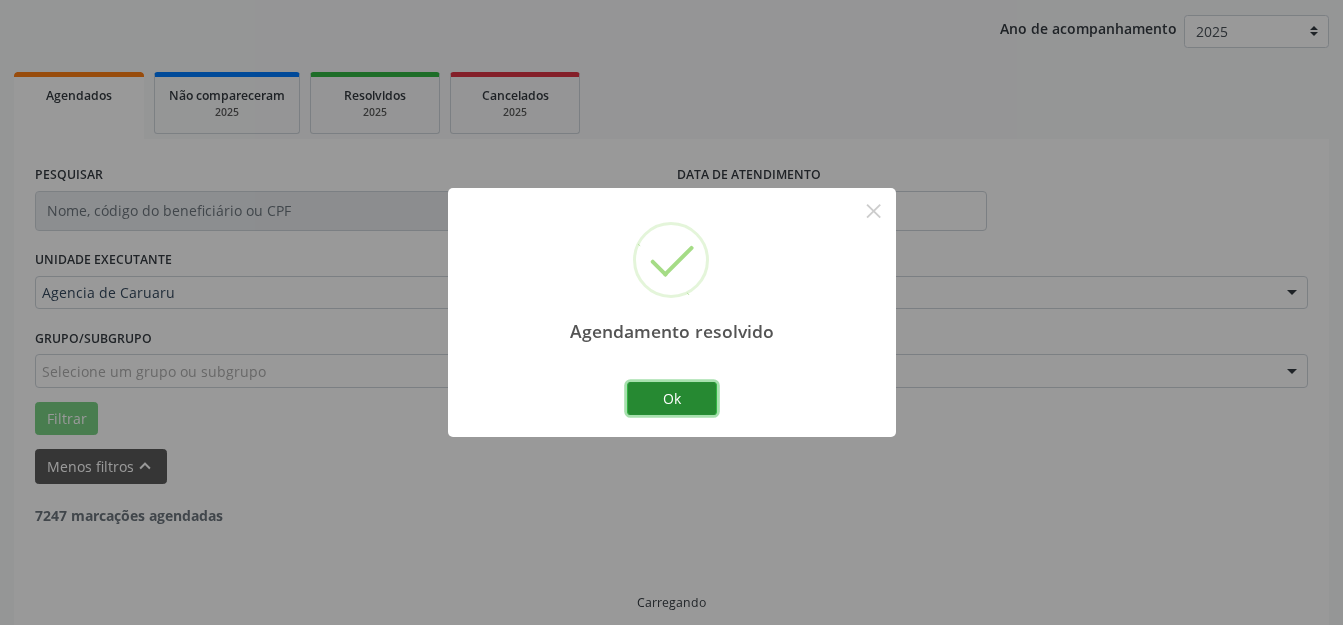 click on "Ok" at bounding box center (672, 399) 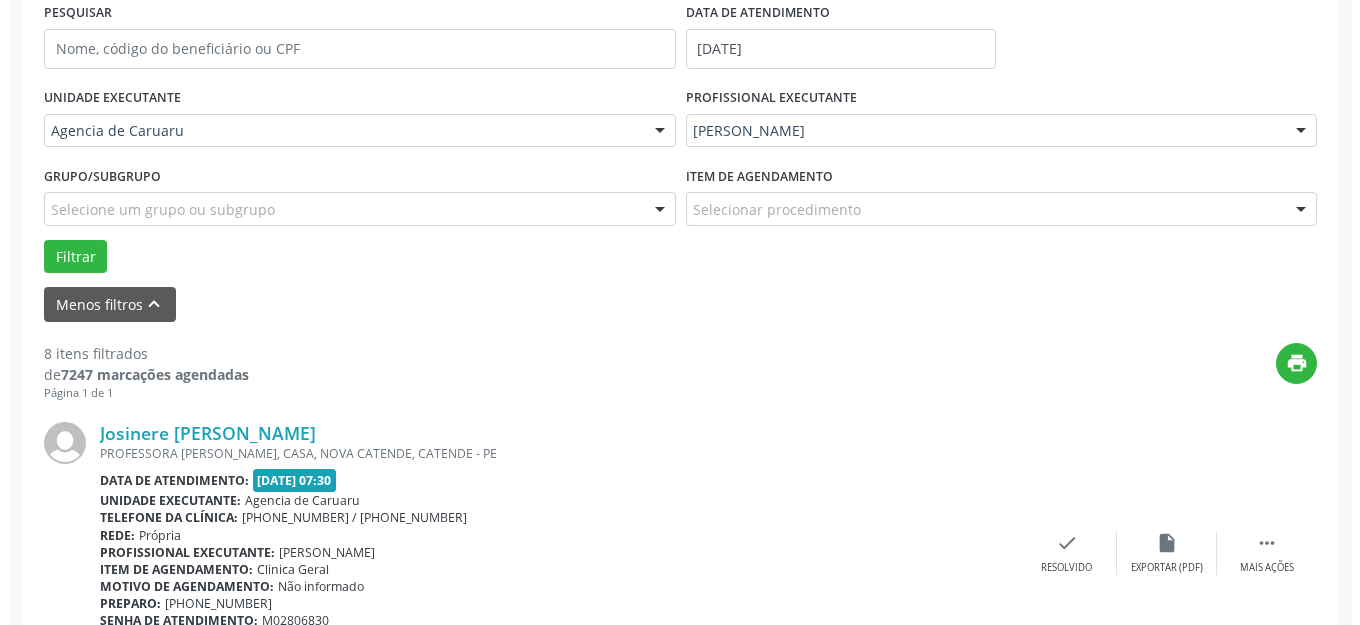 scroll, scrollTop: 548, scrollLeft: 0, axis: vertical 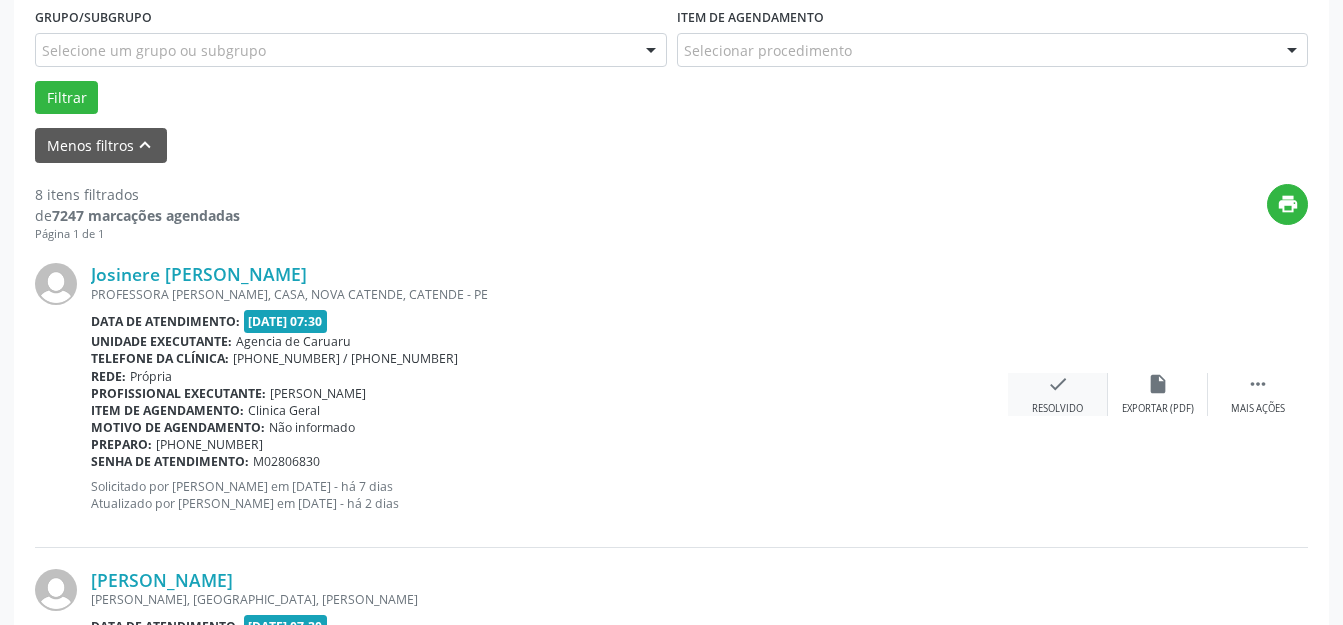click on "Resolvido" at bounding box center (1057, 409) 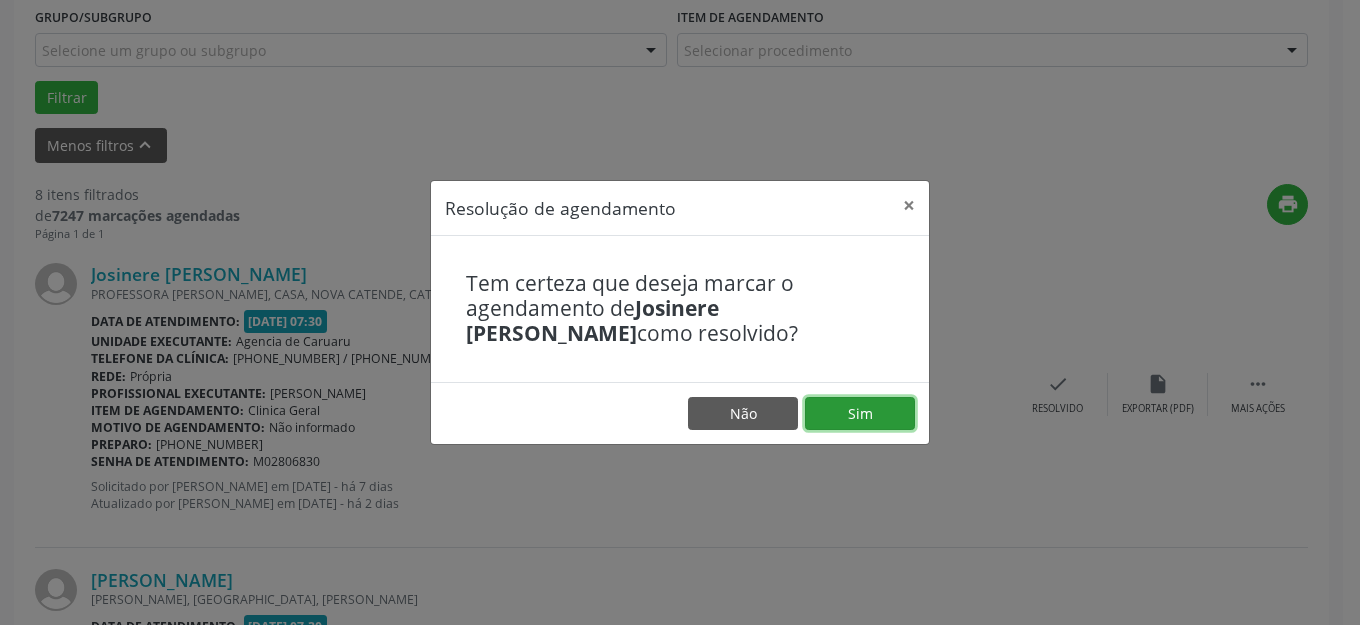 click on "Sim" at bounding box center (860, 414) 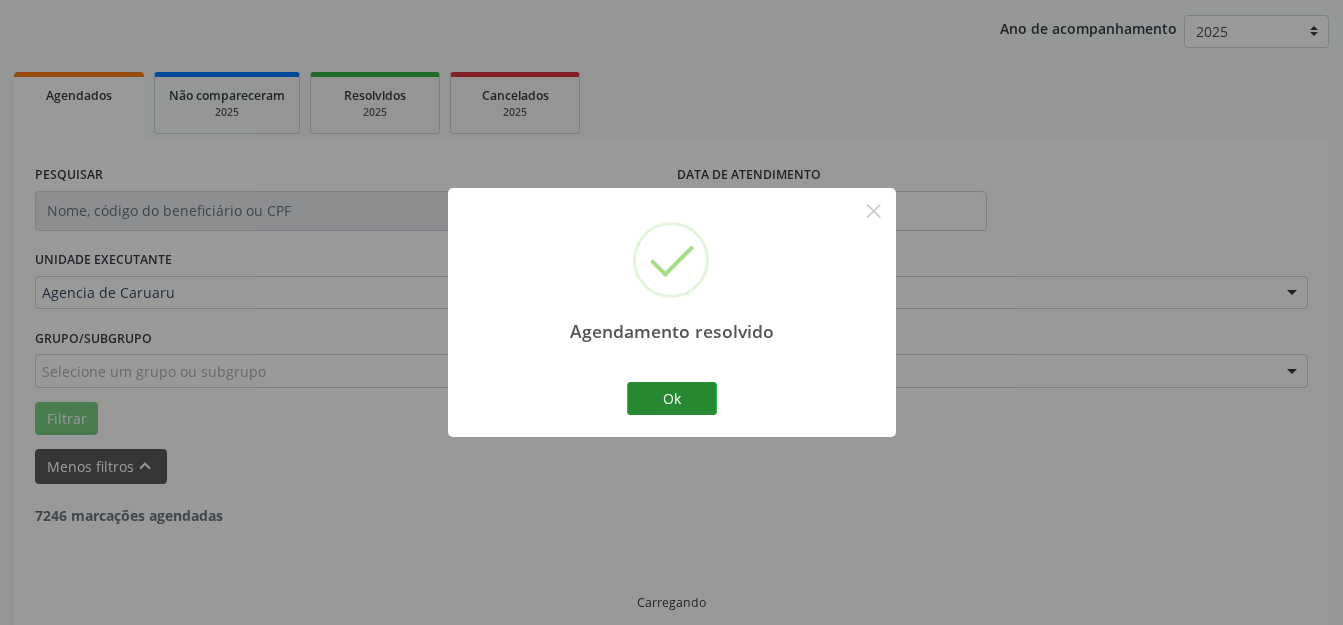 scroll, scrollTop: 248, scrollLeft: 0, axis: vertical 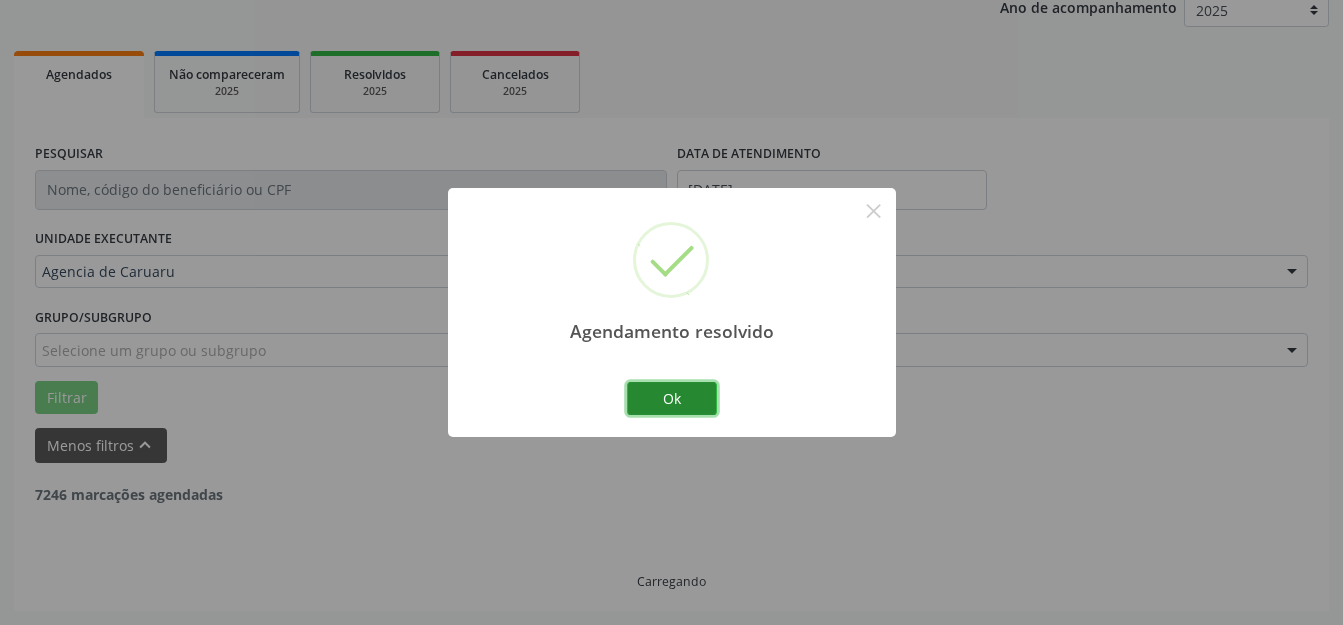 click on "Ok" at bounding box center (672, 399) 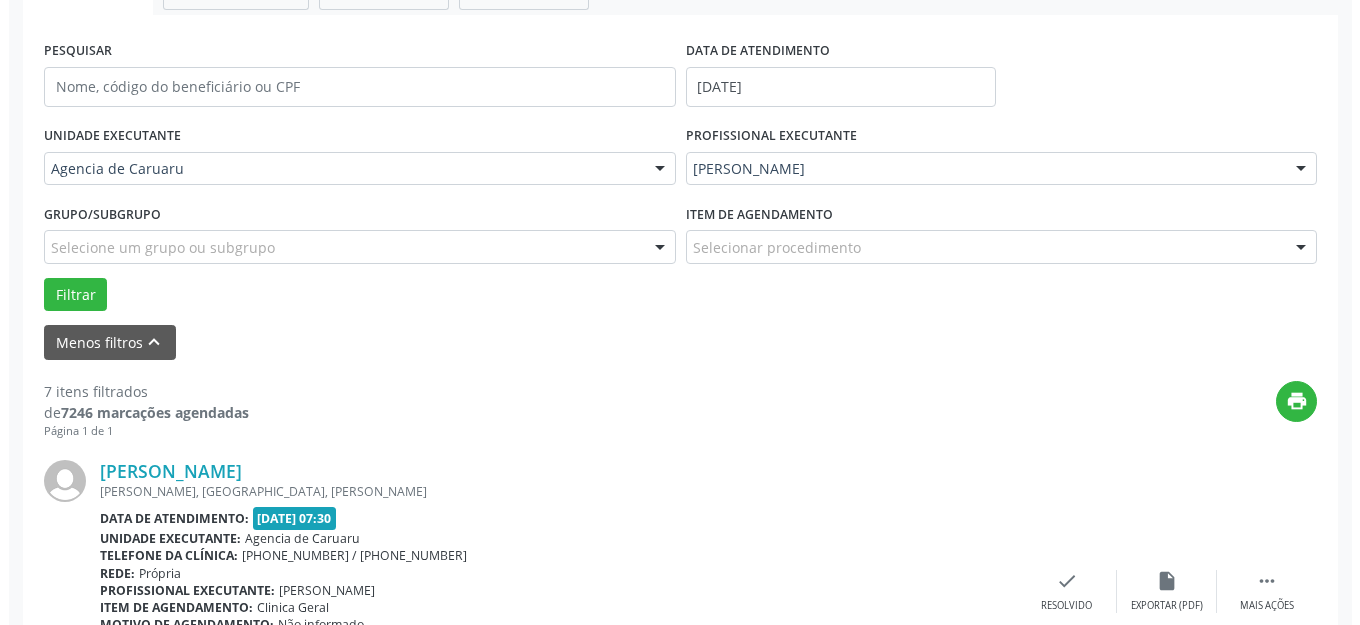 scroll, scrollTop: 448, scrollLeft: 0, axis: vertical 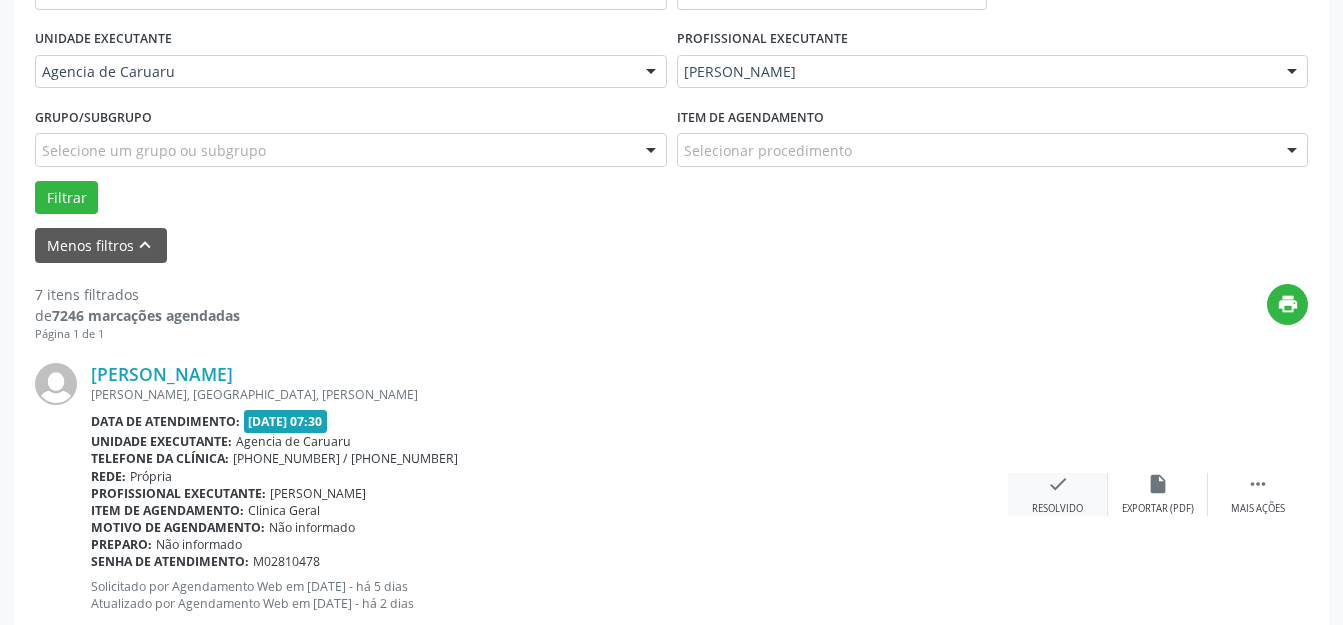 click on "check
Resolvido" at bounding box center [1058, 494] 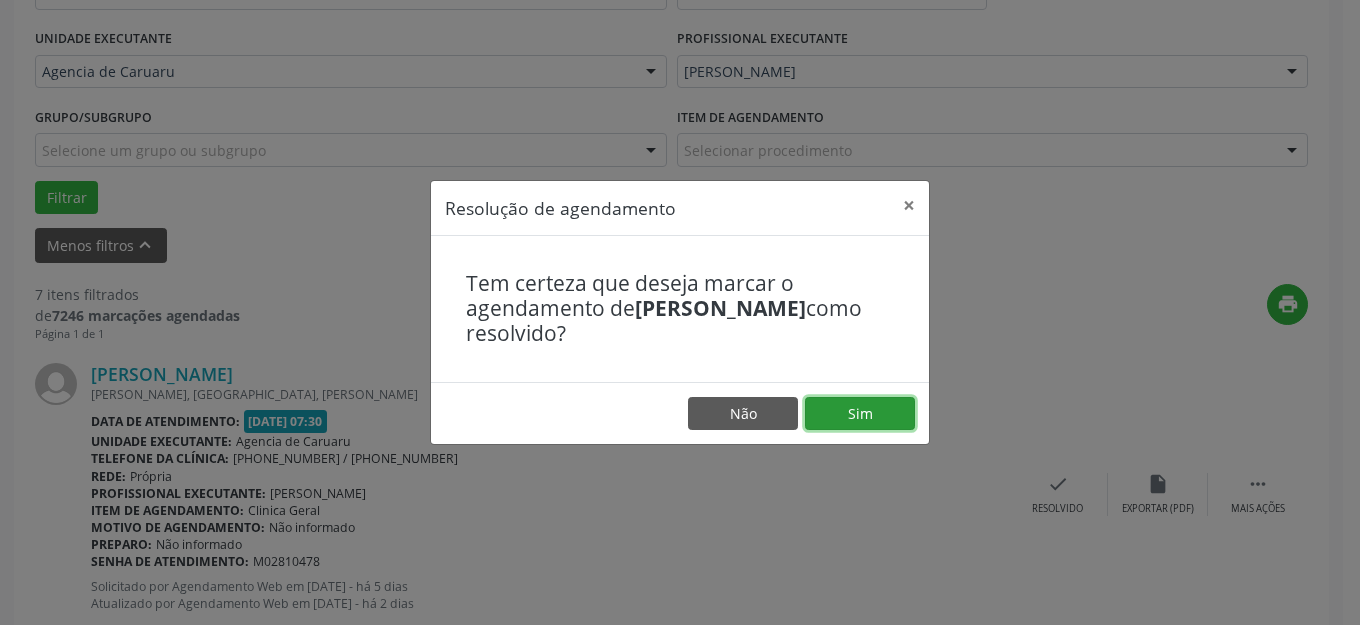 click on "Sim" at bounding box center (860, 414) 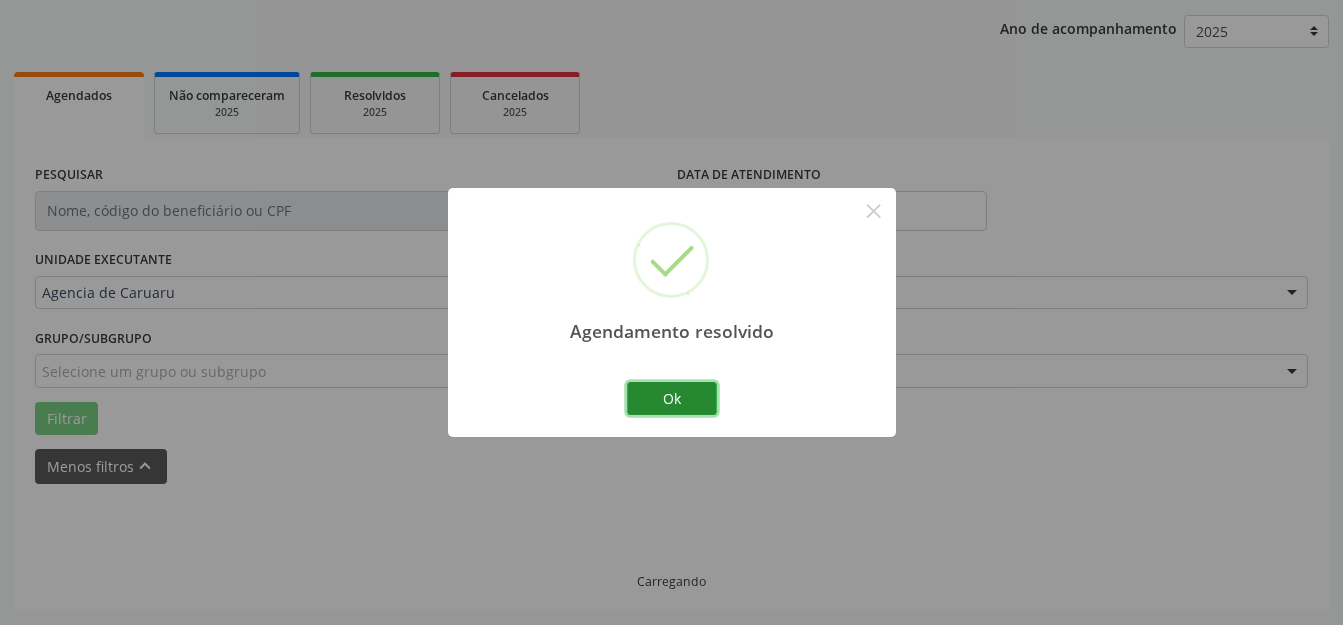 click on "Ok" at bounding box center (672, 399) 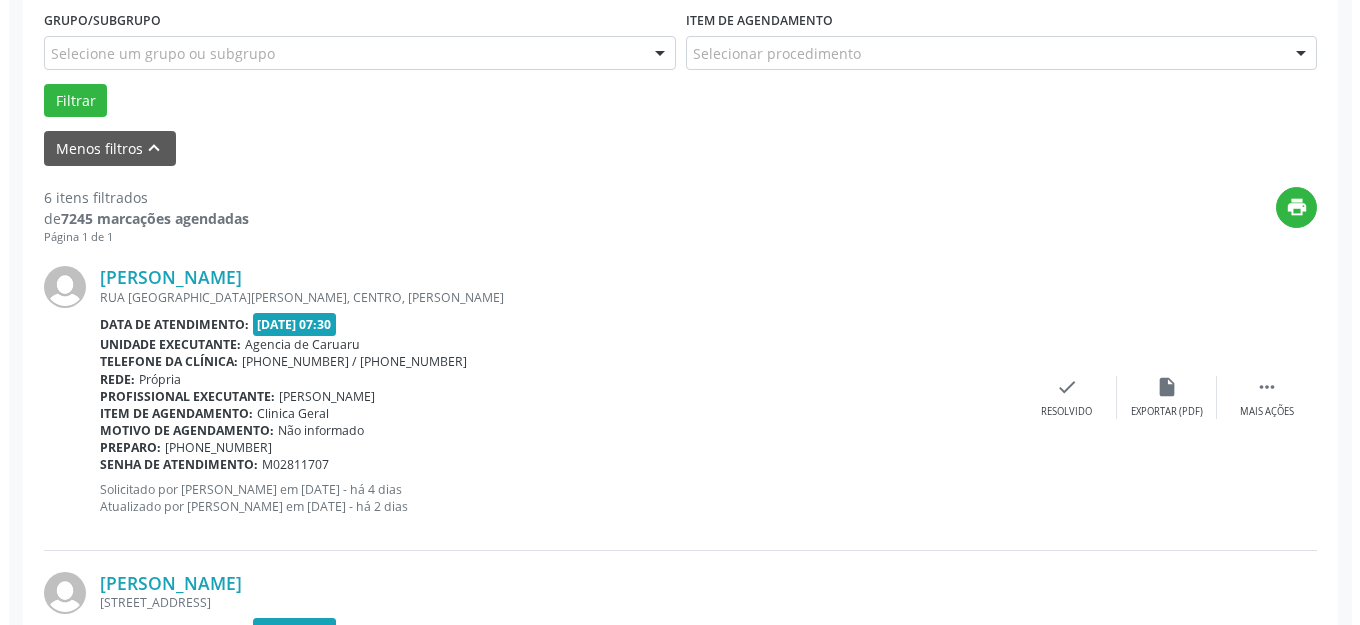 scroll, scrollTop: 548, scrollLeft: 0, axis: vertical 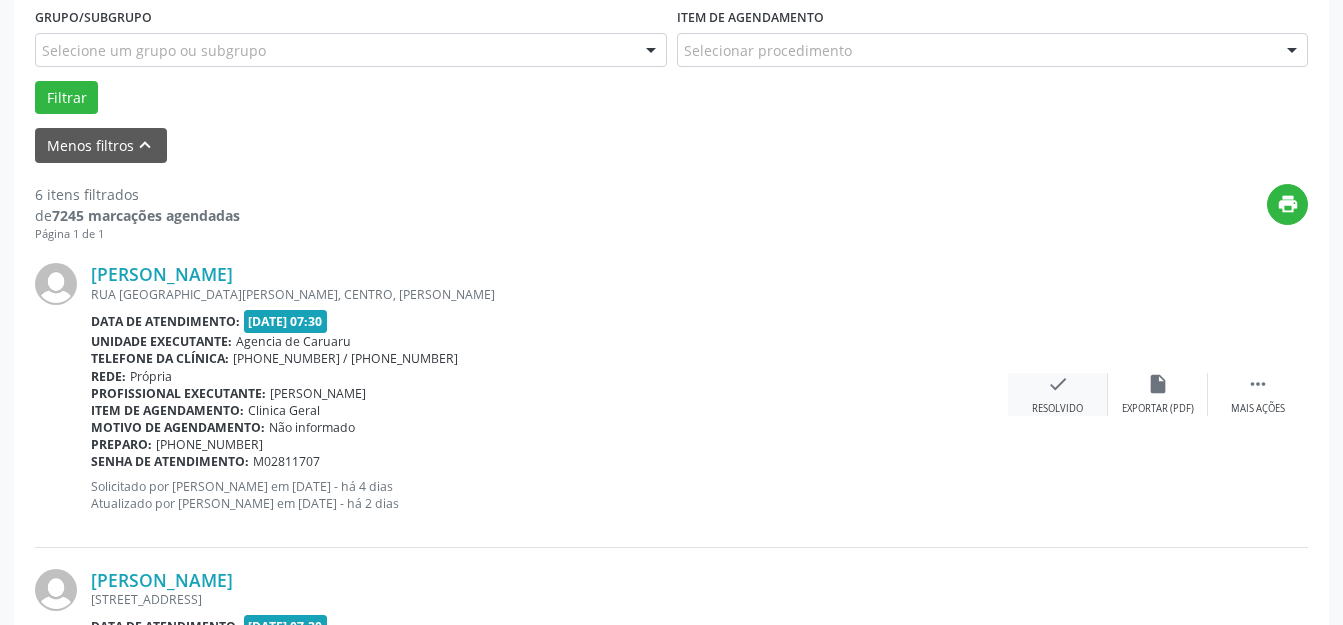 click on "check
Resolvido" at bounding box center (1058, 394) 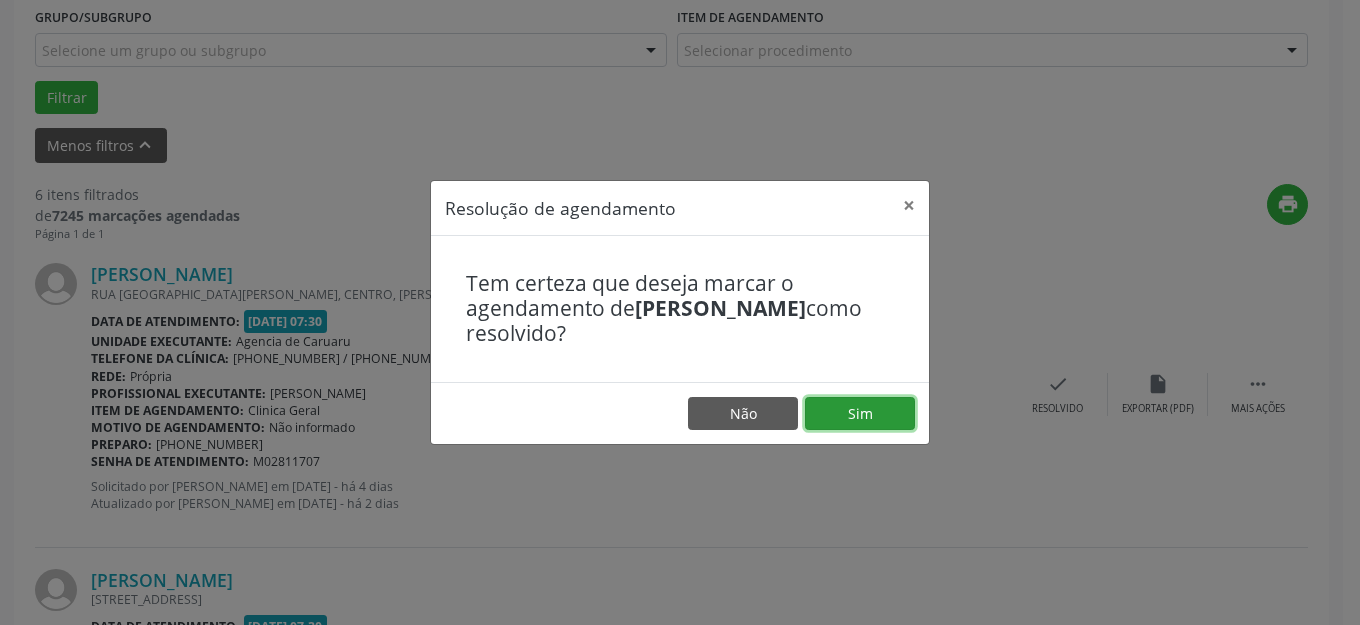 click on "Sim" at bounding box center (860, 414) 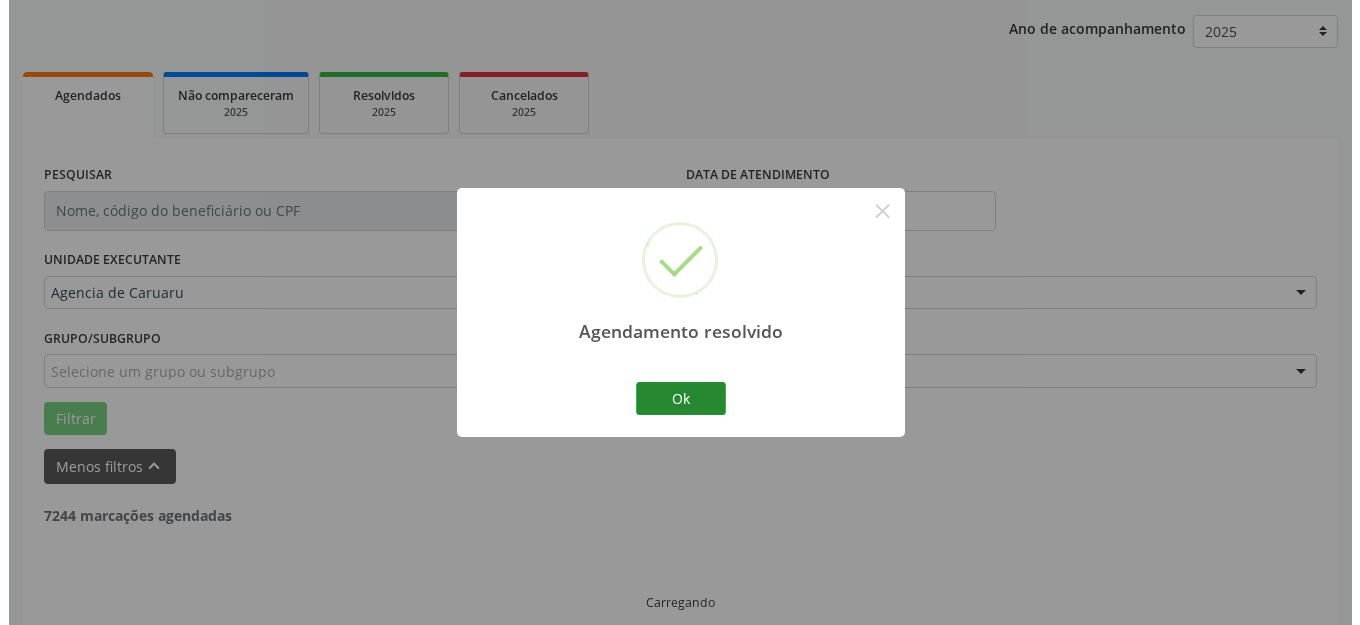 scroll, scrollTop: 548, scrollLeft: 0, axis: vertical 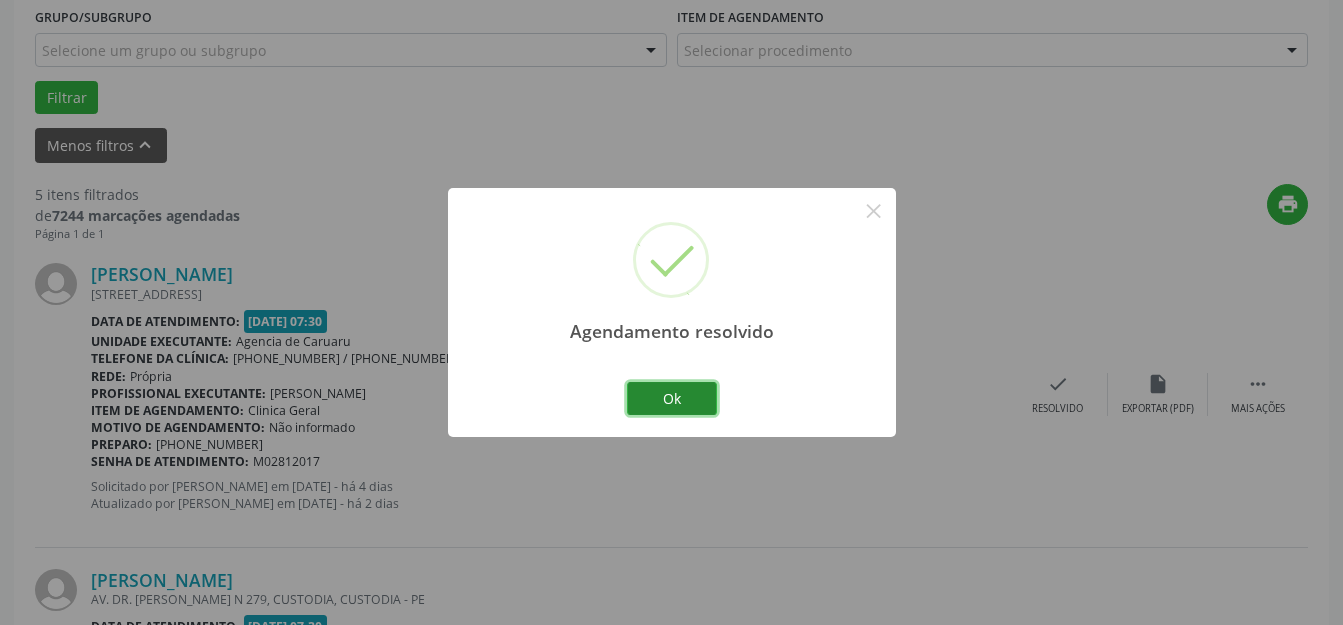 click on "Ok" at bounding box center (672, 399) 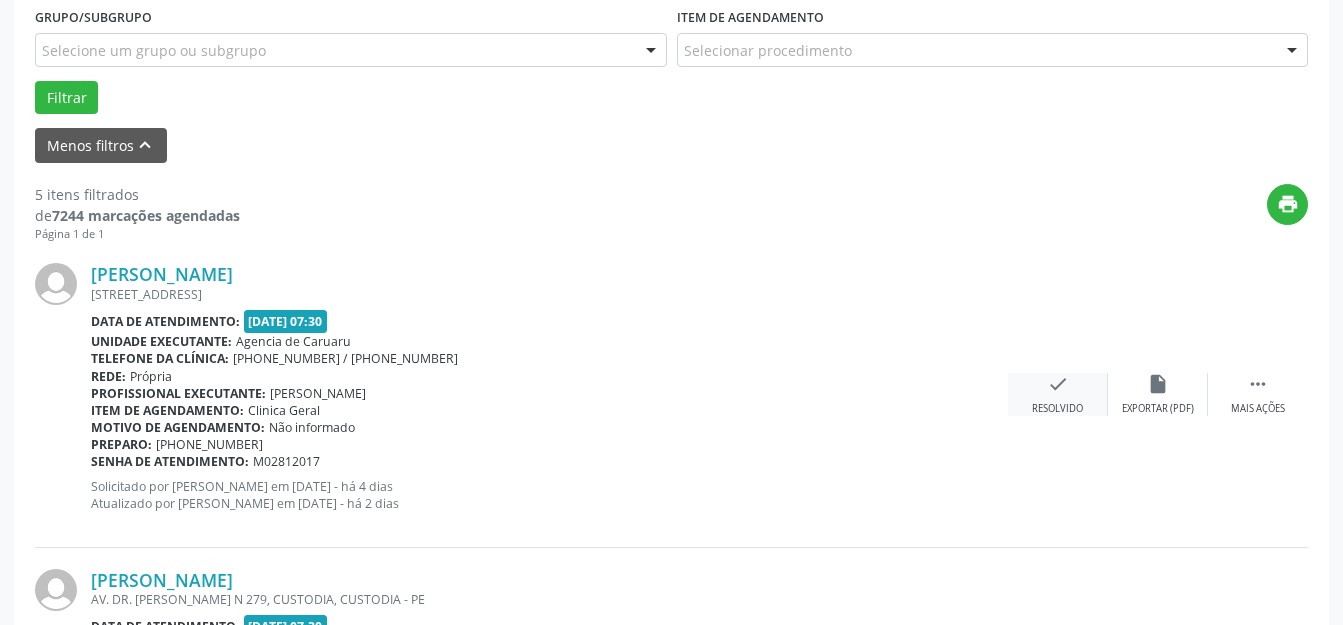 click on "Resolvido" at bounding box center (1057, 409) 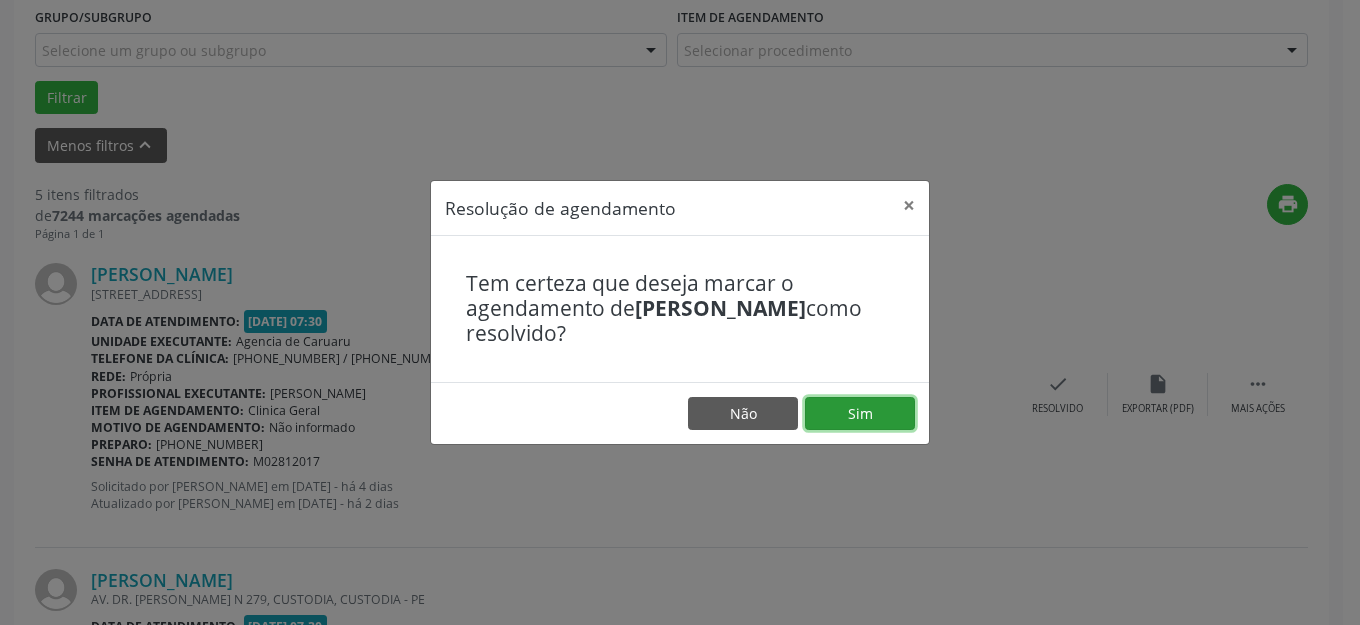 click on "Sim" at bounding box center (860, 414) 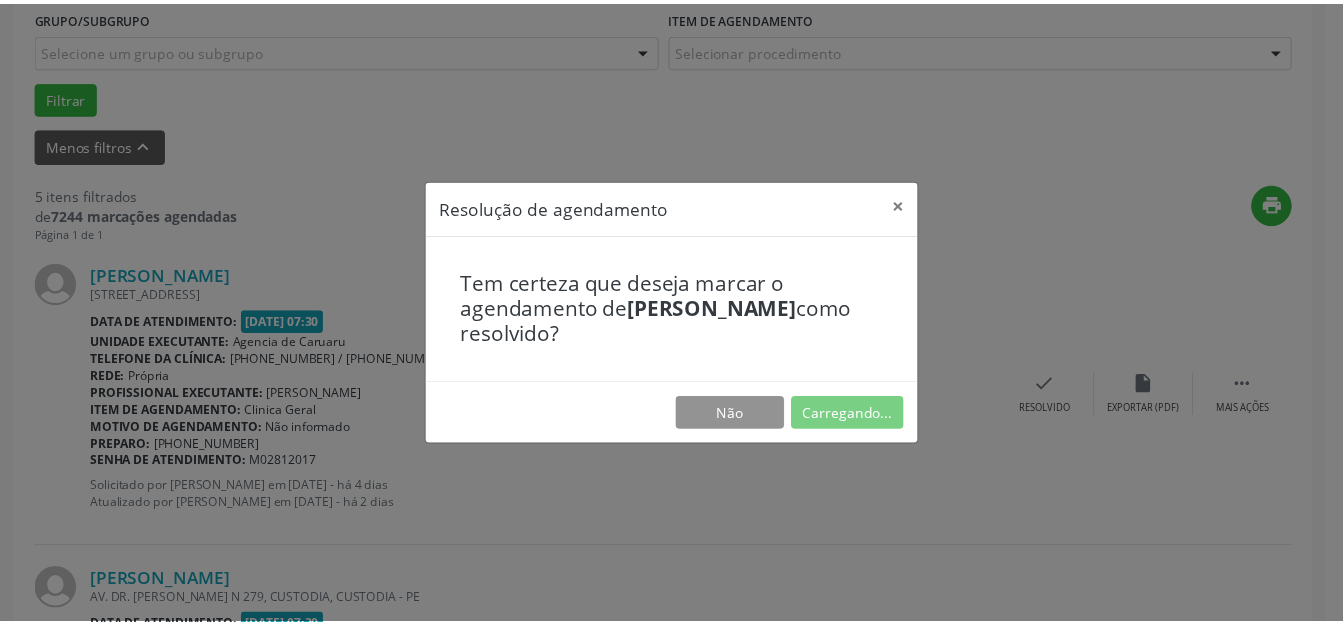 scroll, scrollTop: 227, scrollLeft: 0, axis: vertical 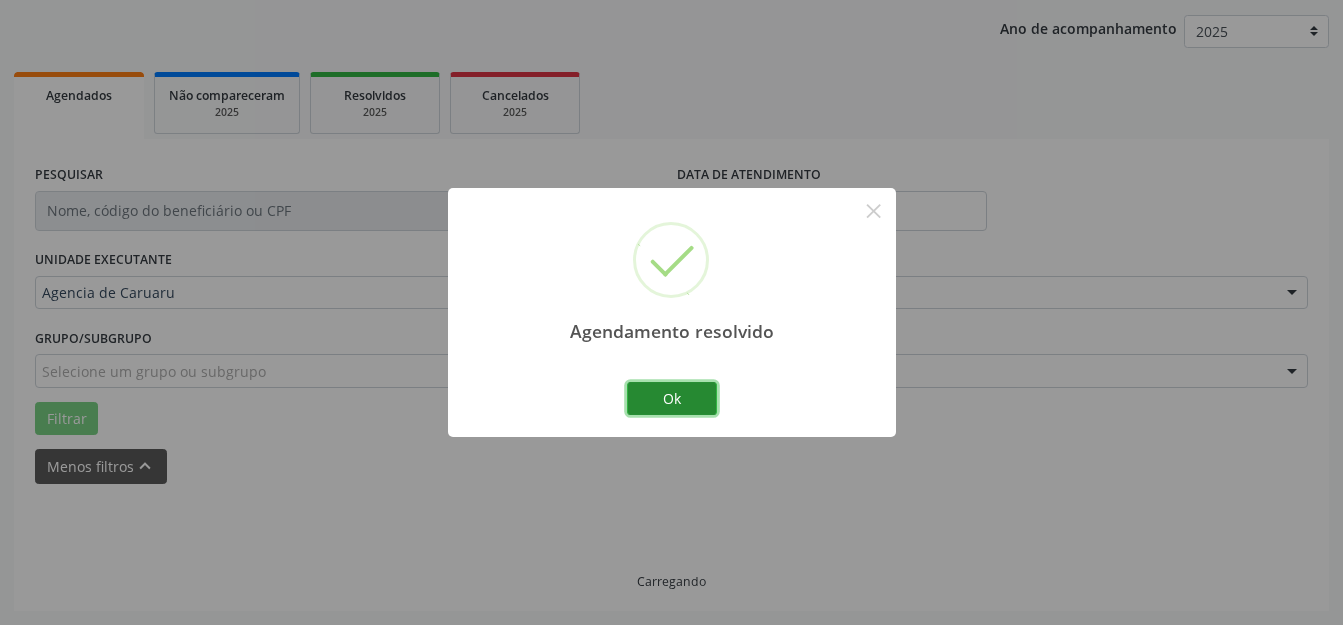 click on "Ok" at bounding box center (672, 399) 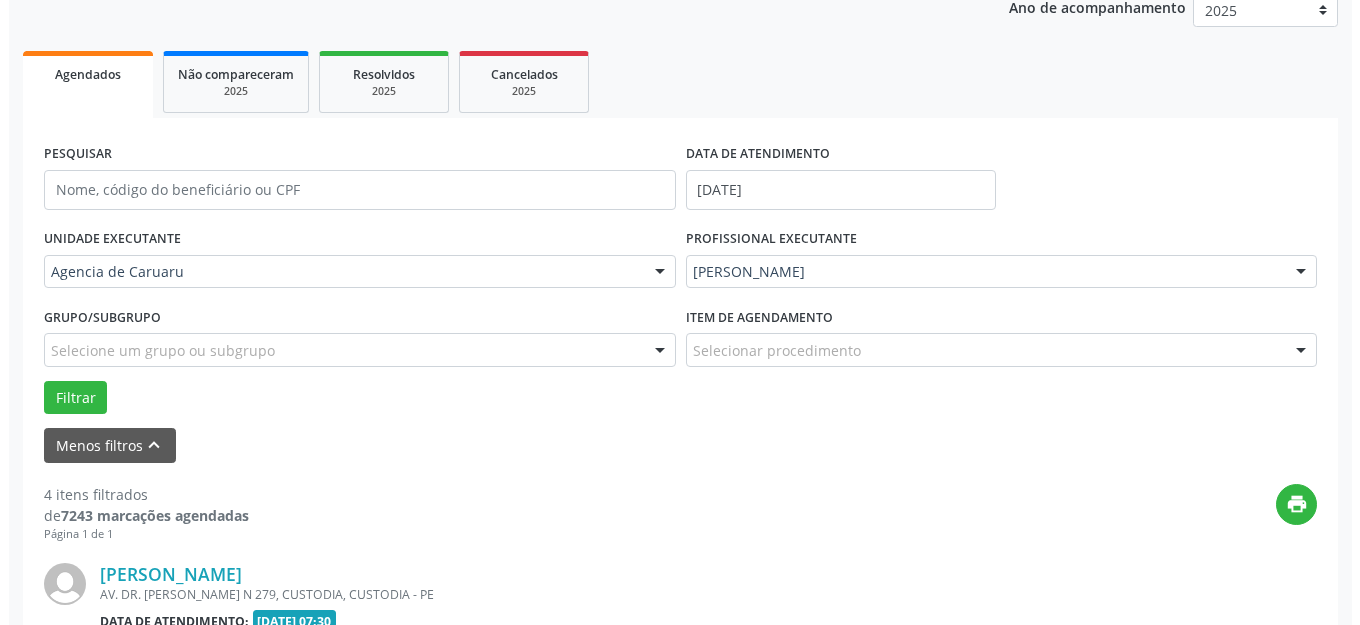 scroll, scrollTop: 648, scrollLeft: 0, axis: vertical 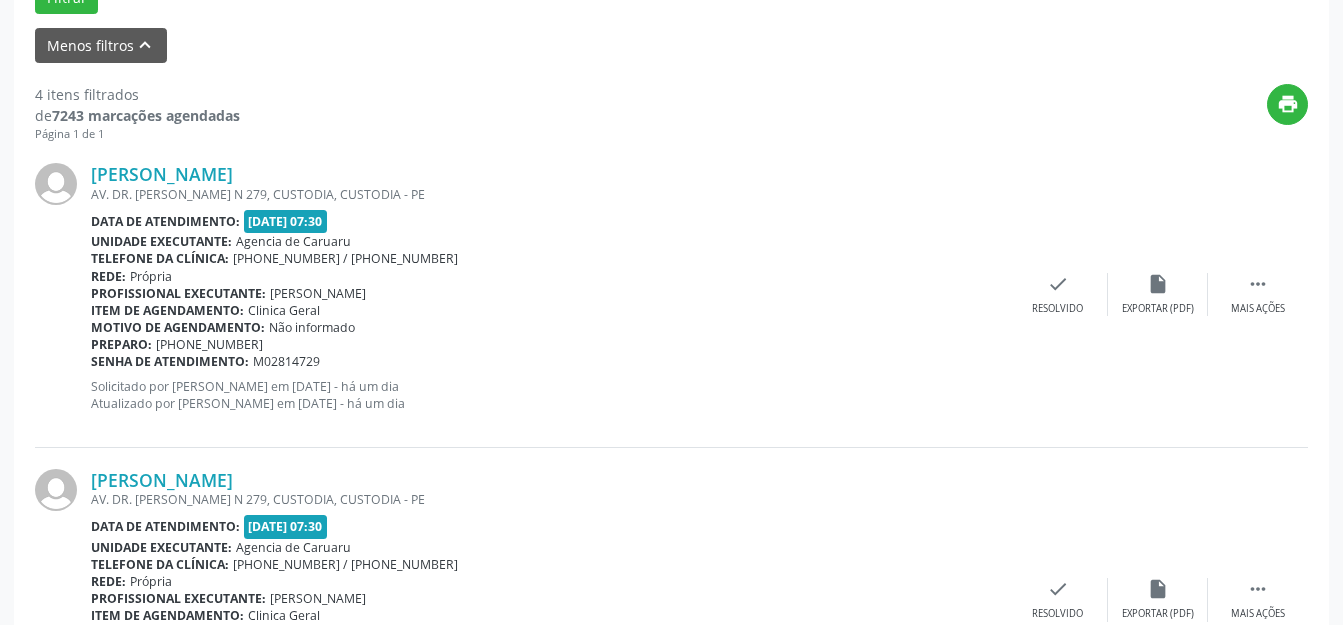 drag, startPoint x: 1071, startPoint y: 313, endPoint x: 909, endPoint y: 335, distance: 163.487 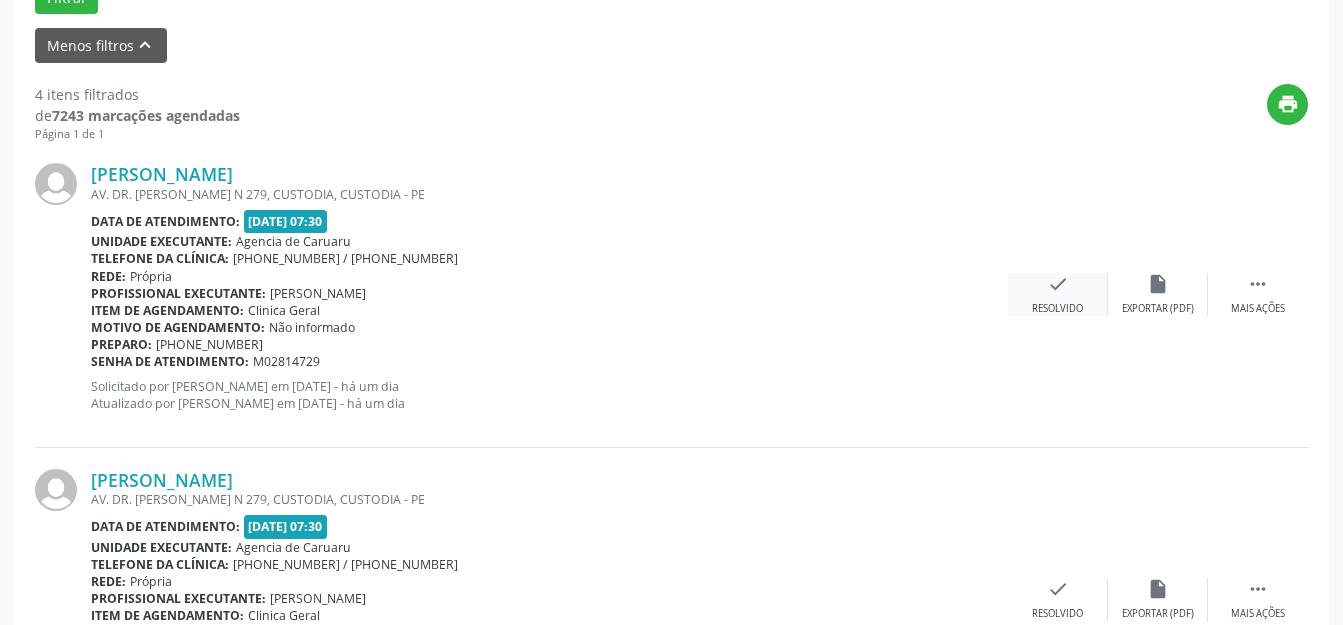 click on "Resolvido" at bounding box center (1057, 309) 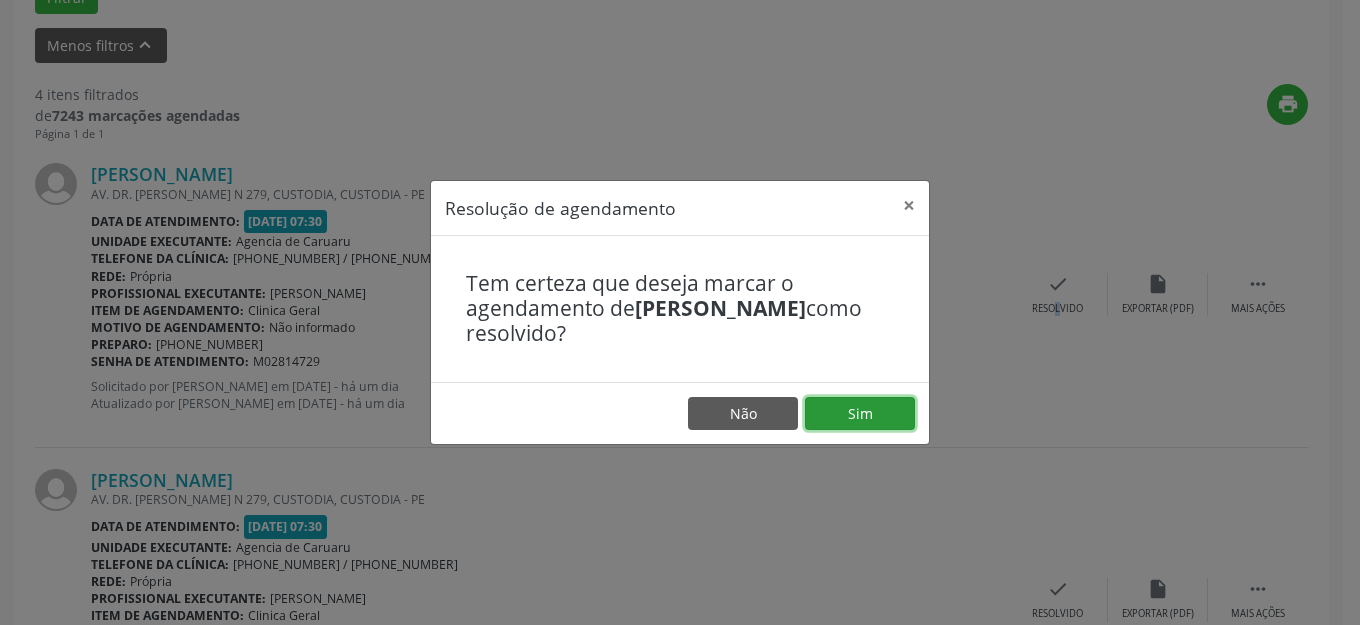 click on "Sim" at bounding box center [860, 414] 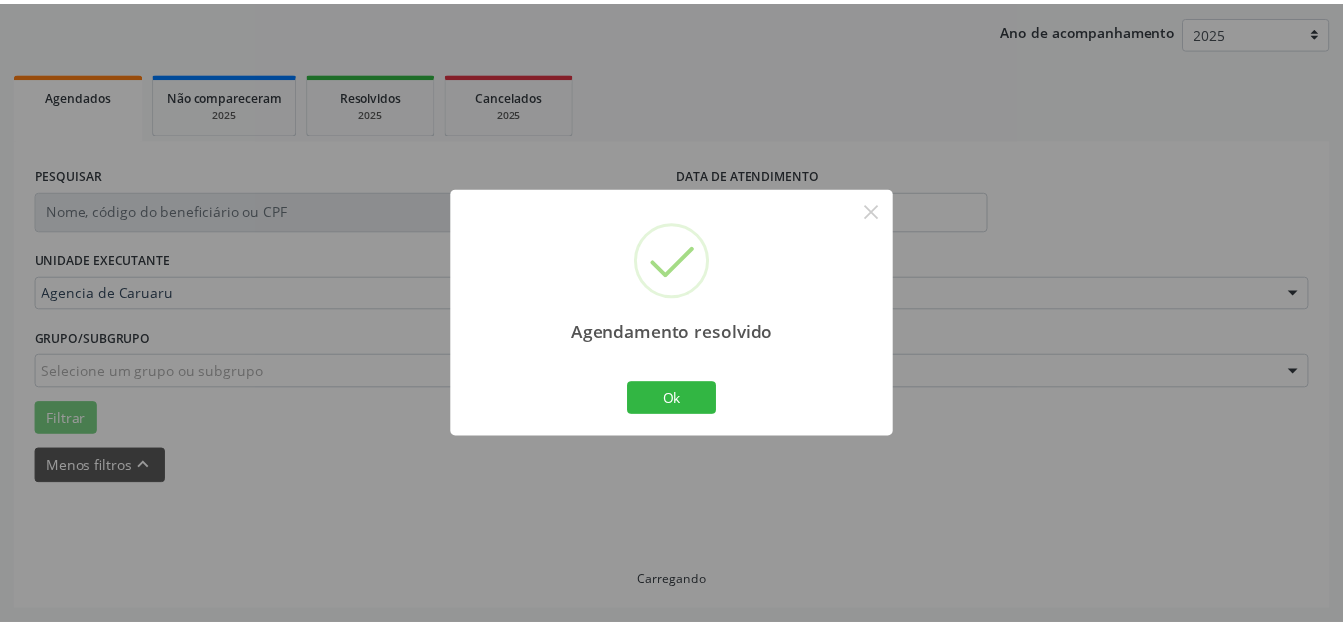 scroll, scrollTop: 227, scrollLeft: 0, axis: vertical 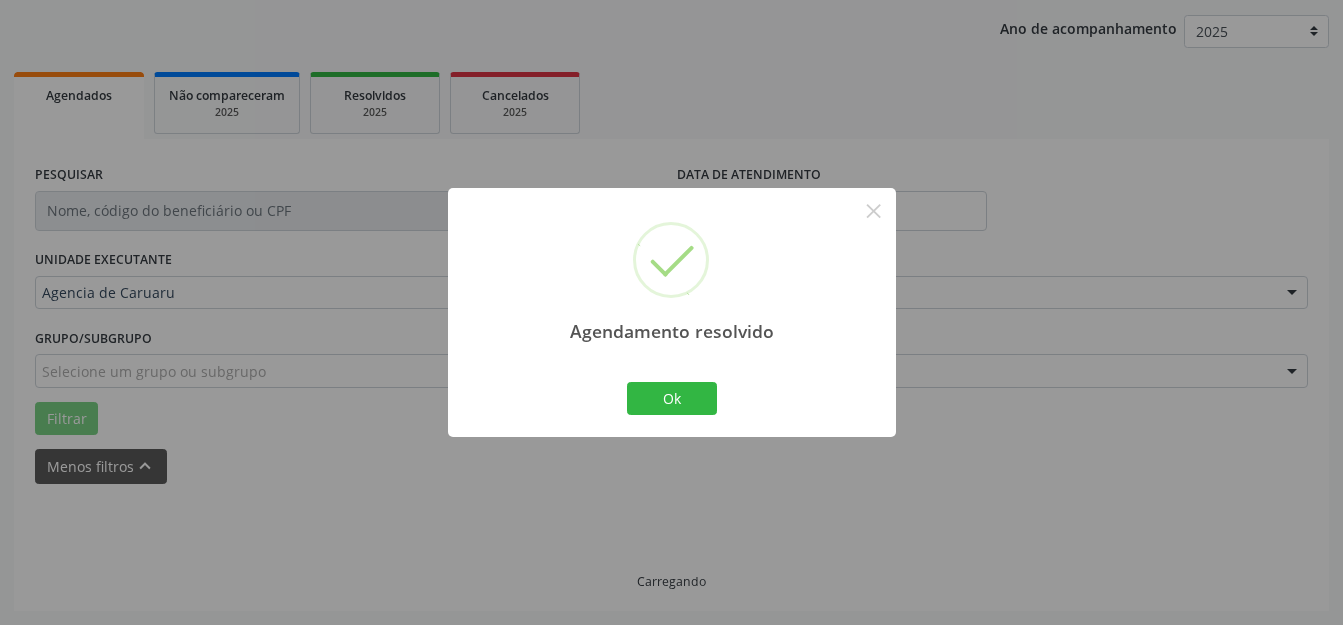 click on "Agendamento resolvido × Ok Cancel" at bounding box center (672, 312) 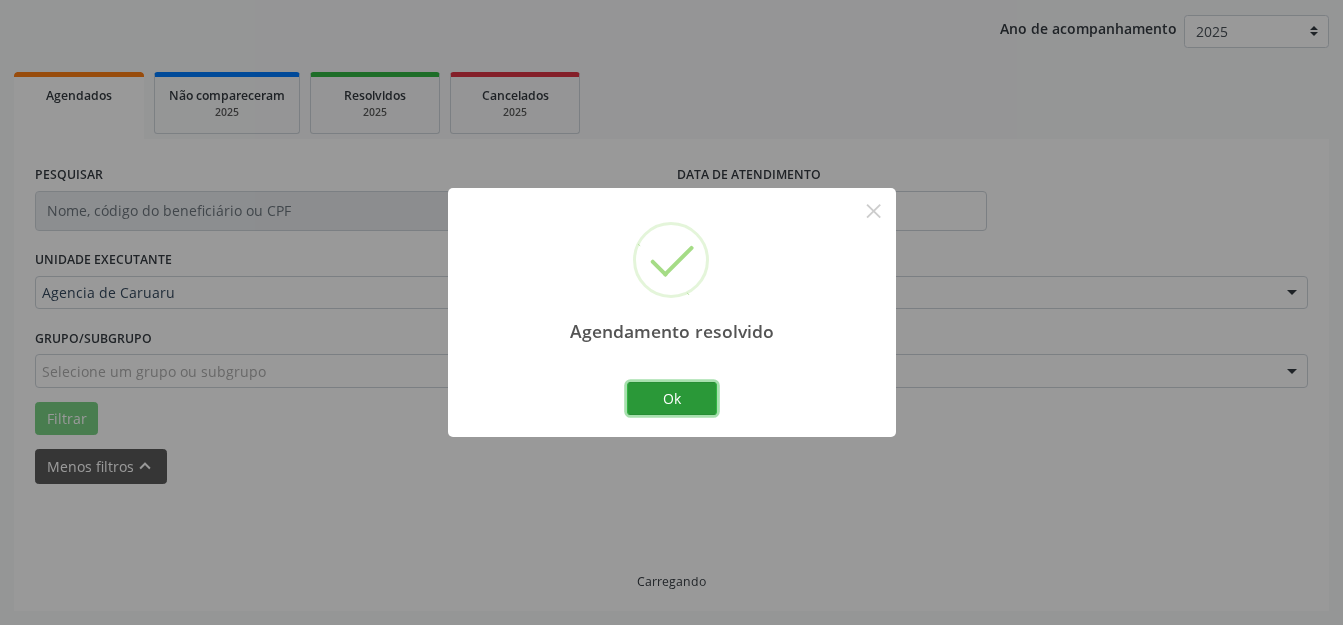 click on "Ok" at bounding box center [672, 399] 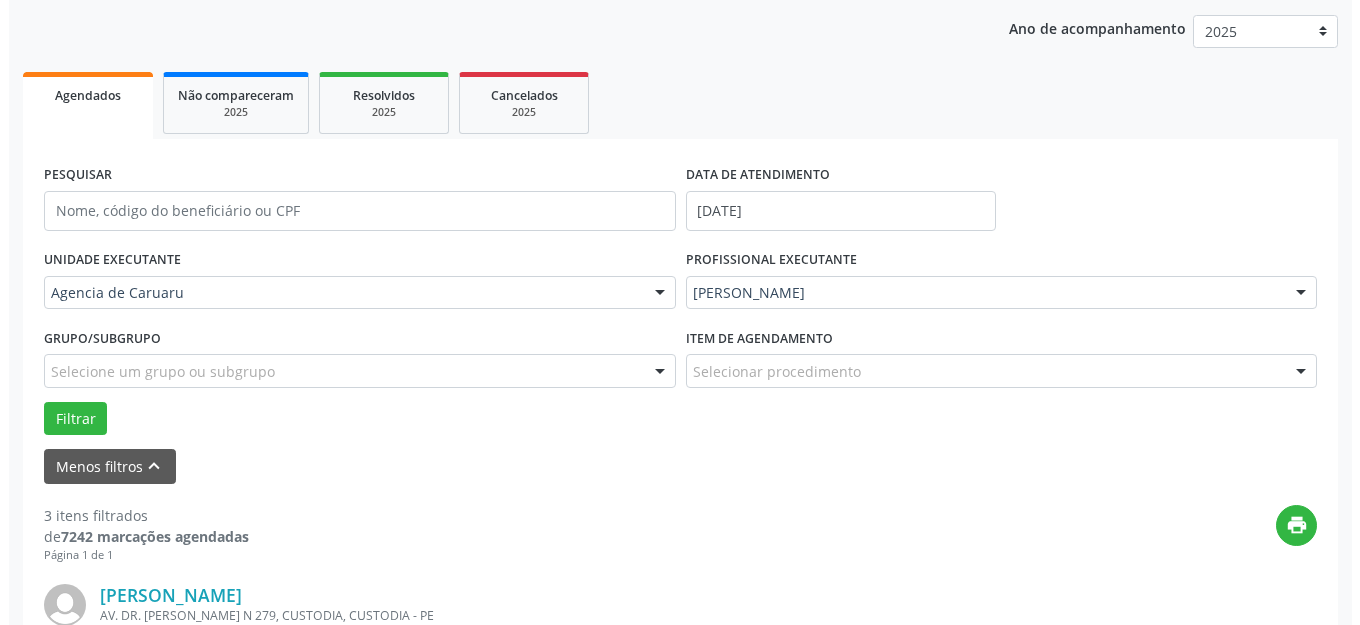 scroll, scrollTop: 427, scrollLeft: 0, axis: vertical 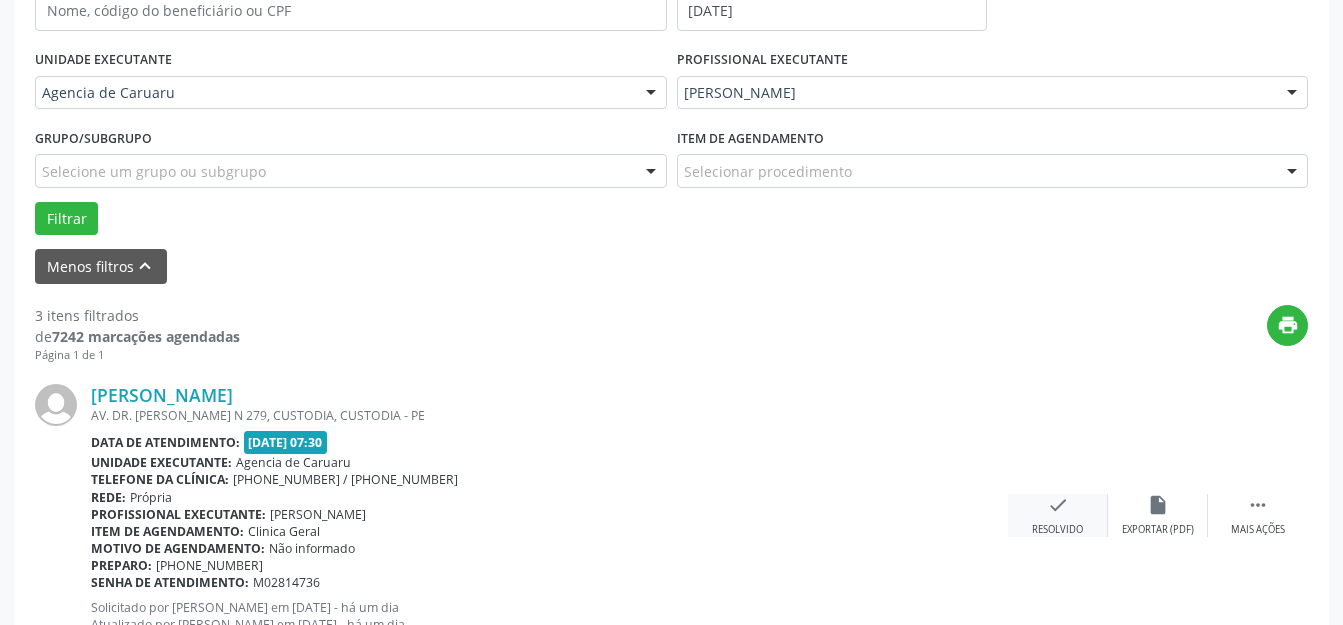click on "check
Resolvido" at bounding box center [1058, 515] 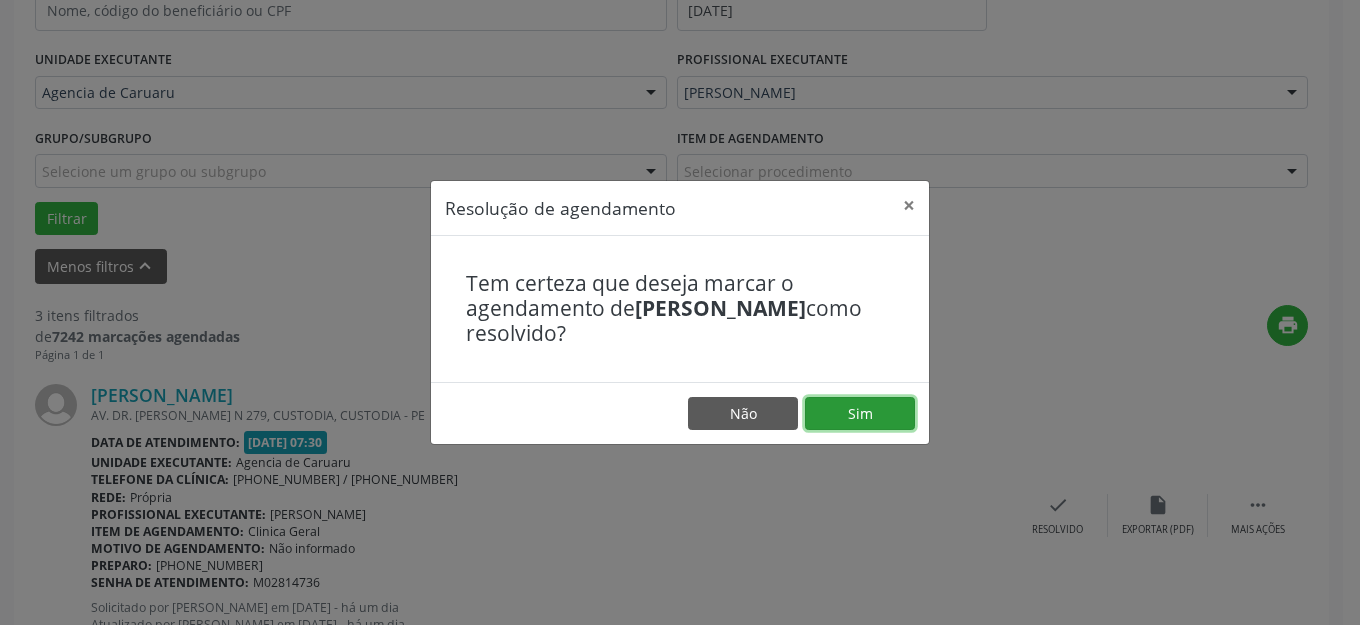 click on "Sim" at bounding box center (860, 414) 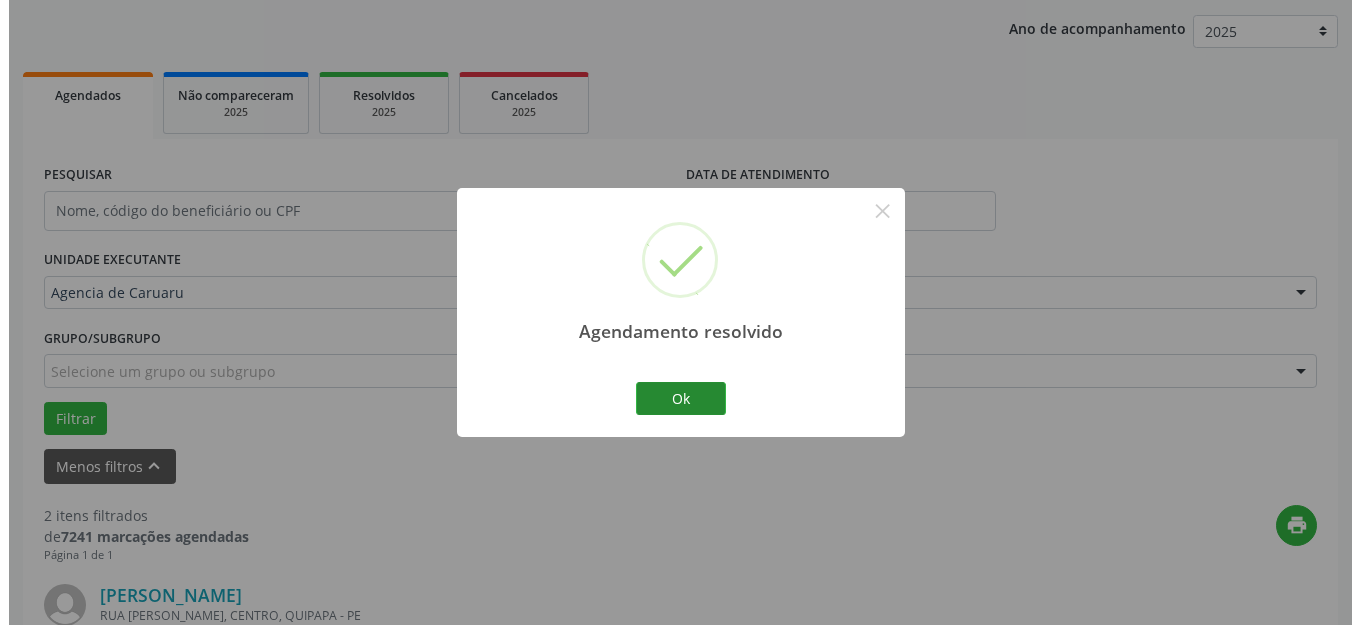 scroll, scrollTop: 427, scrollLeft: 0, axis: vertical 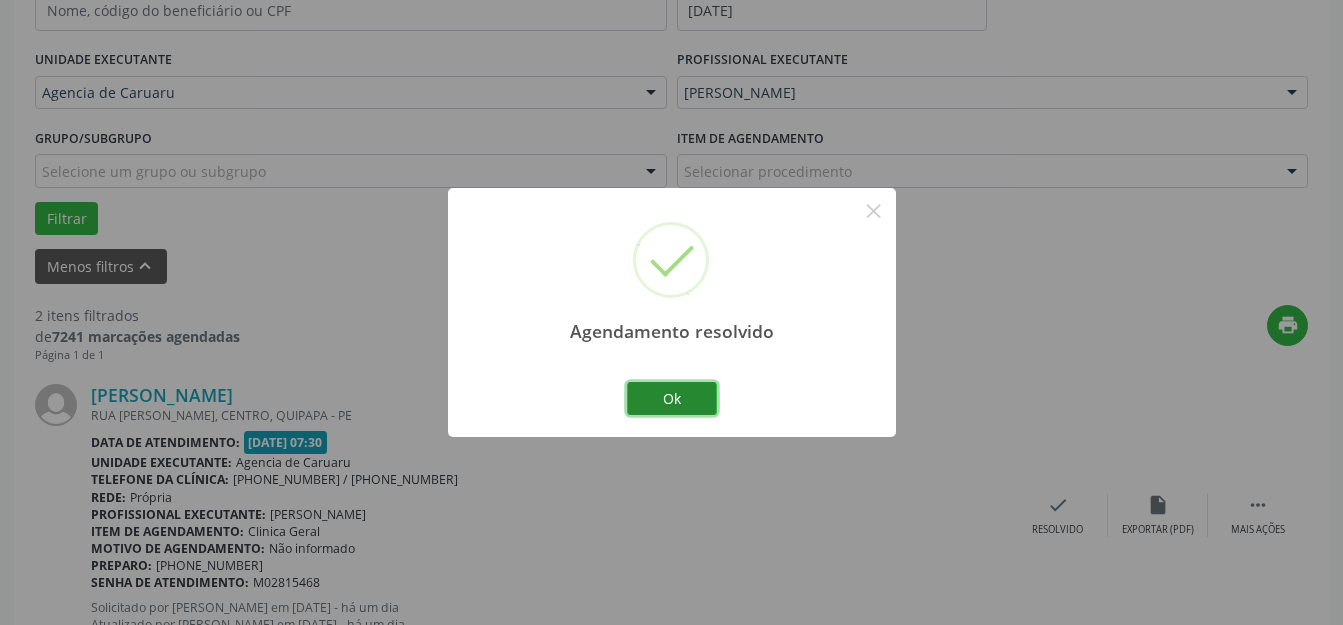 click on "Ok" at bounding box center [672, 399] 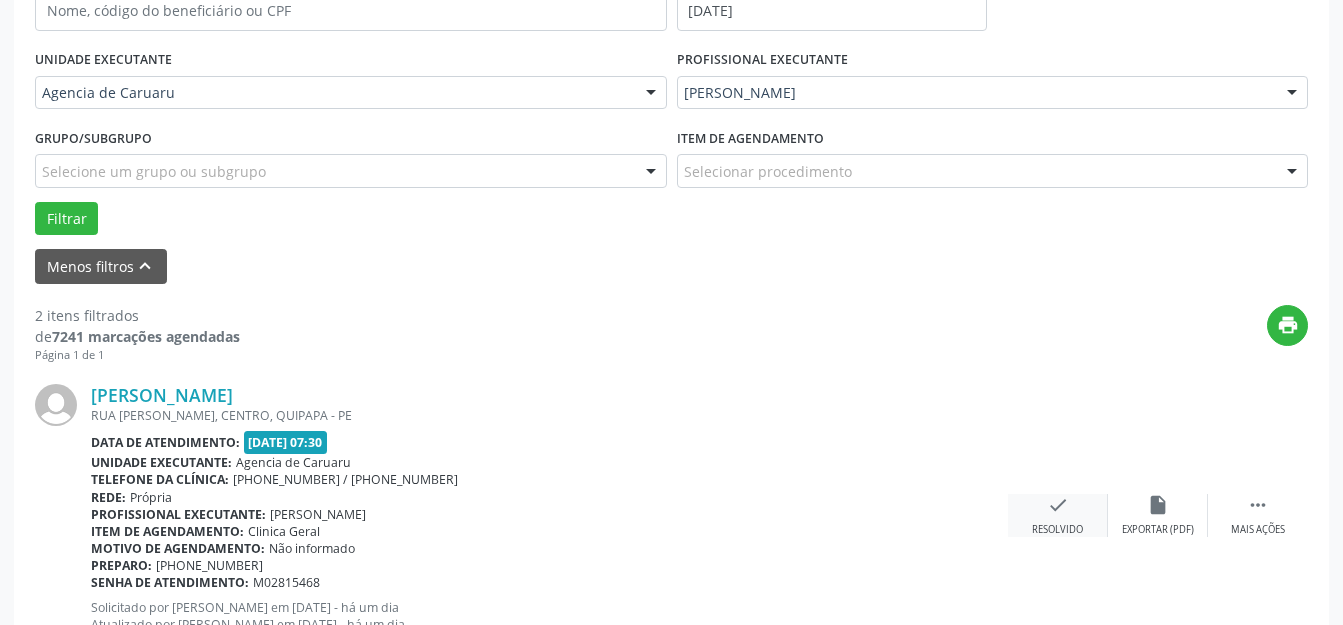 click on "check
Resolvido" at bounding box center (1058, 515) 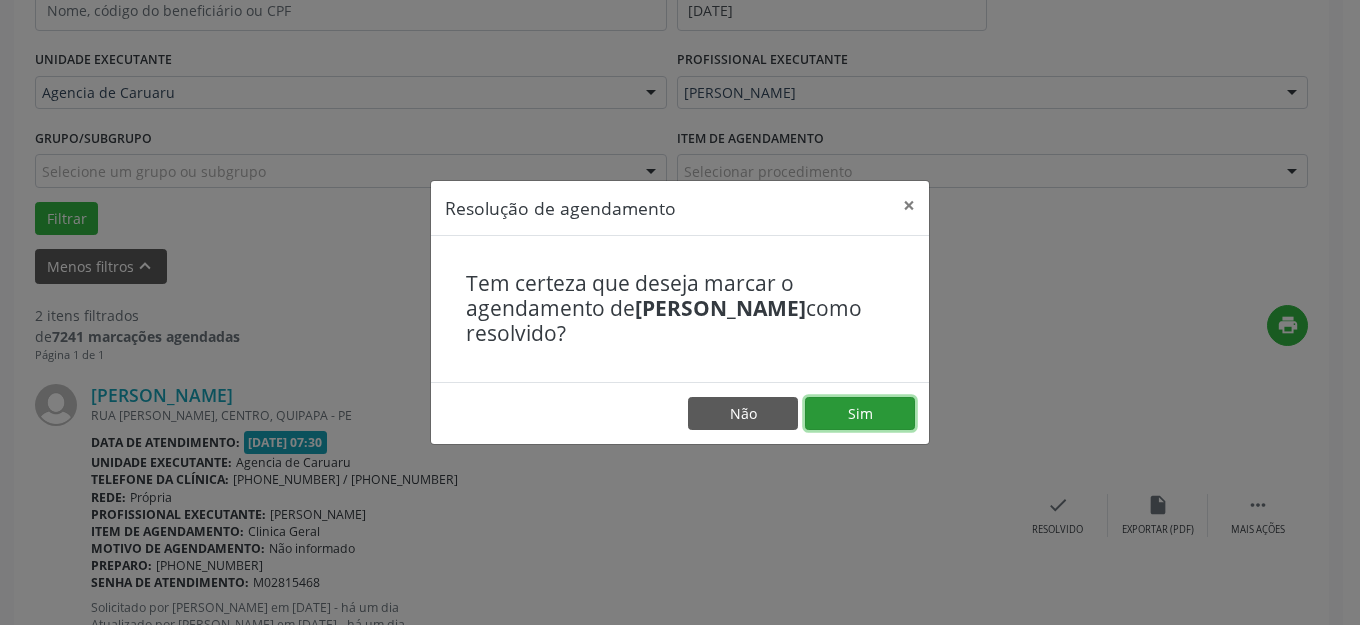 click on "Sim" at bounding box center [860, 414] 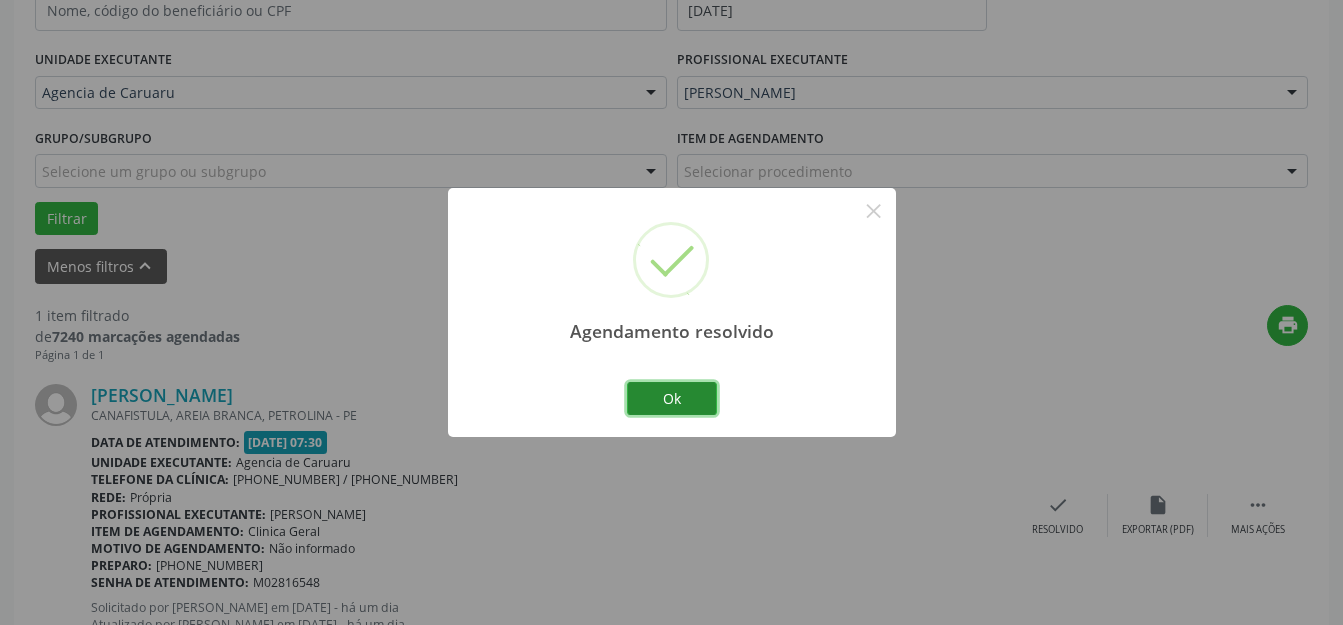 click on "Ok" at bounding box center (672, 399) 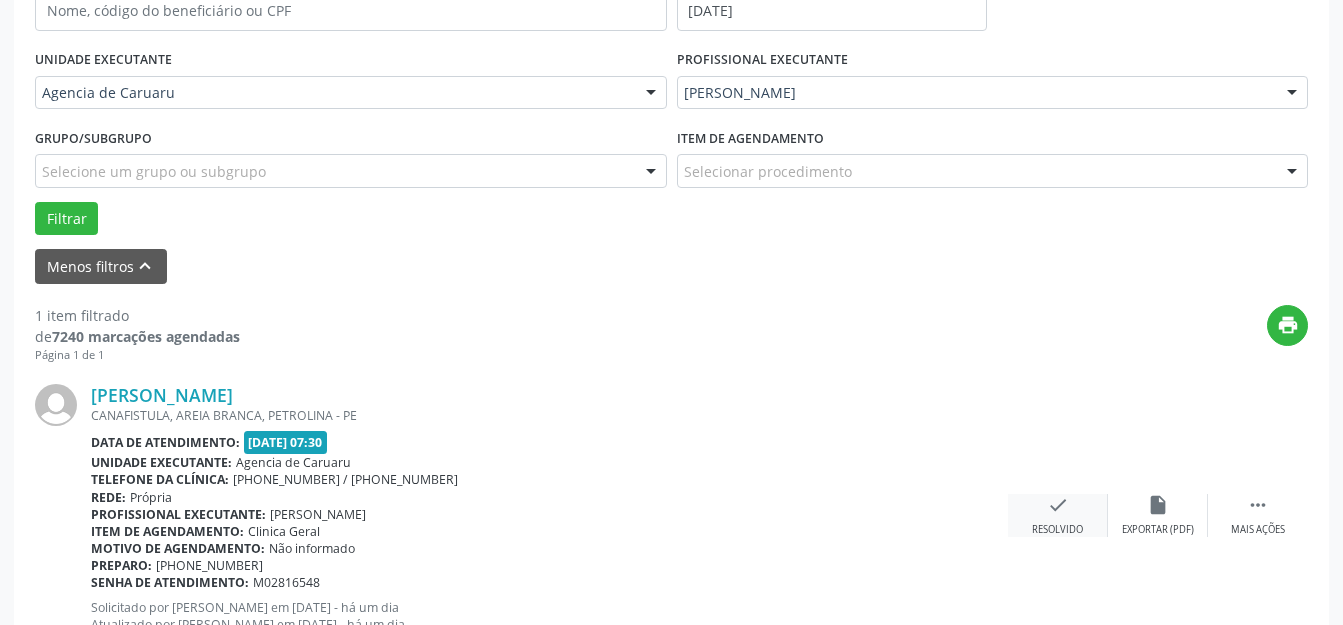 click on "check
Resolvido" at bounding box center [1058, 515] 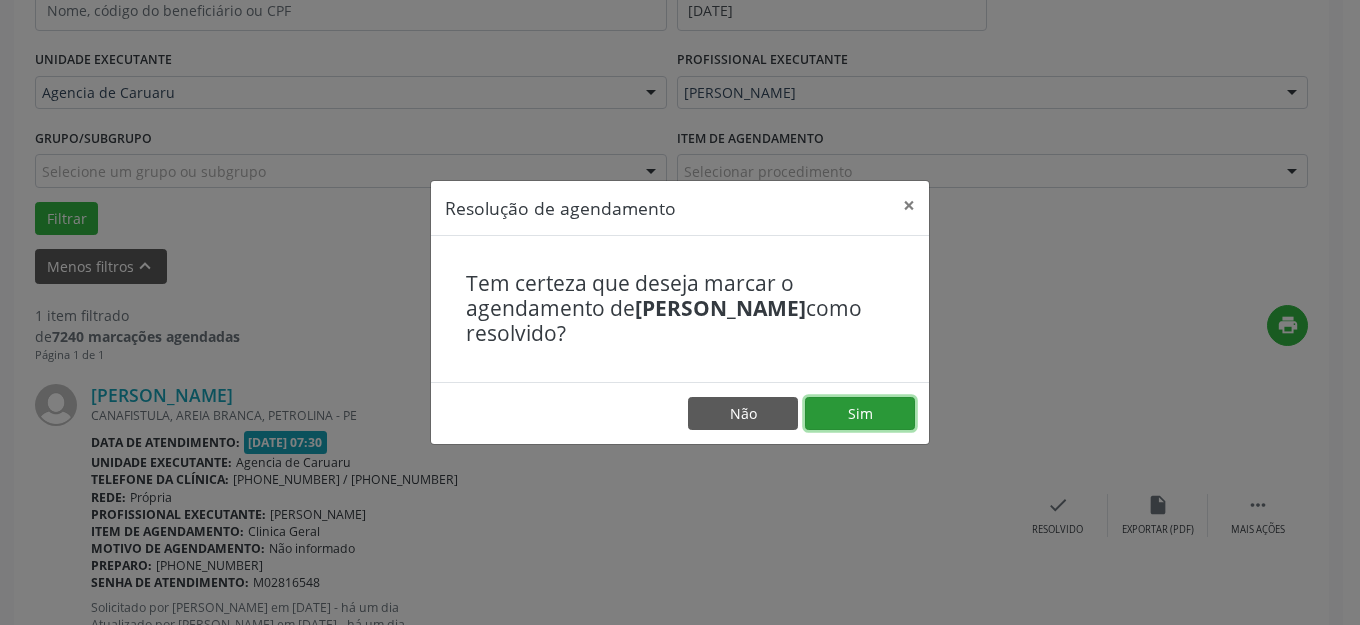 click on "Sim" at bounding box center [860, 414] 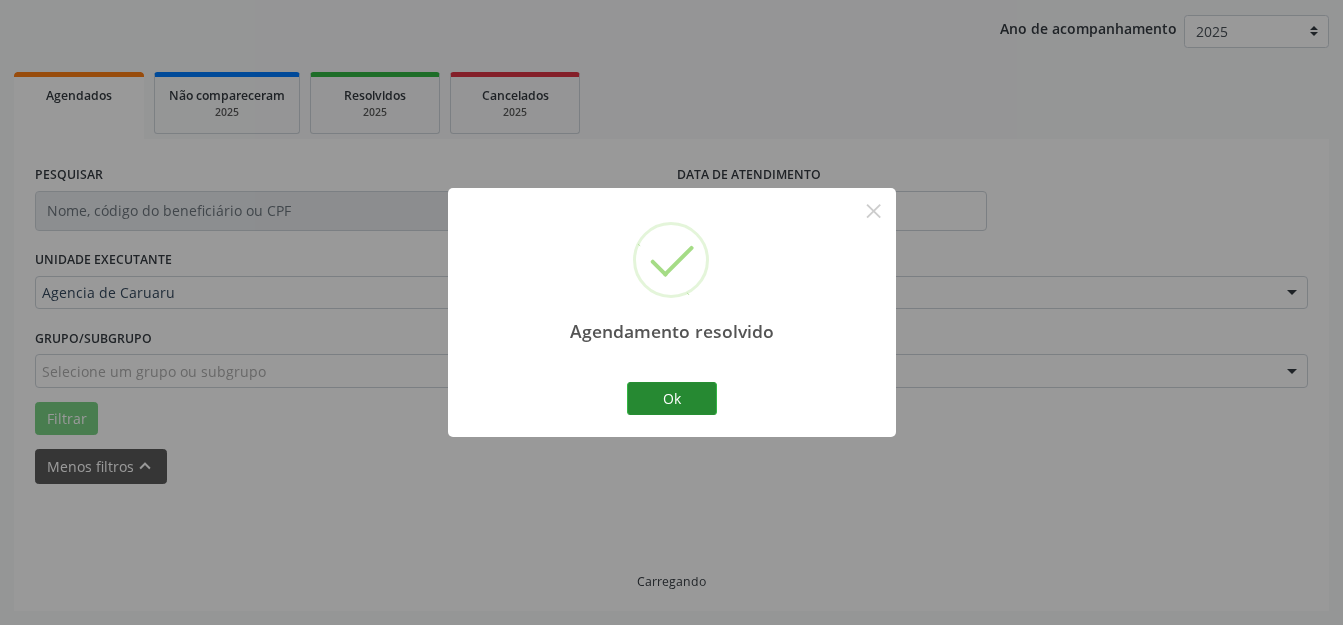 scroll, scrollTop: 184, scrollLeft: 0, axis: vertical 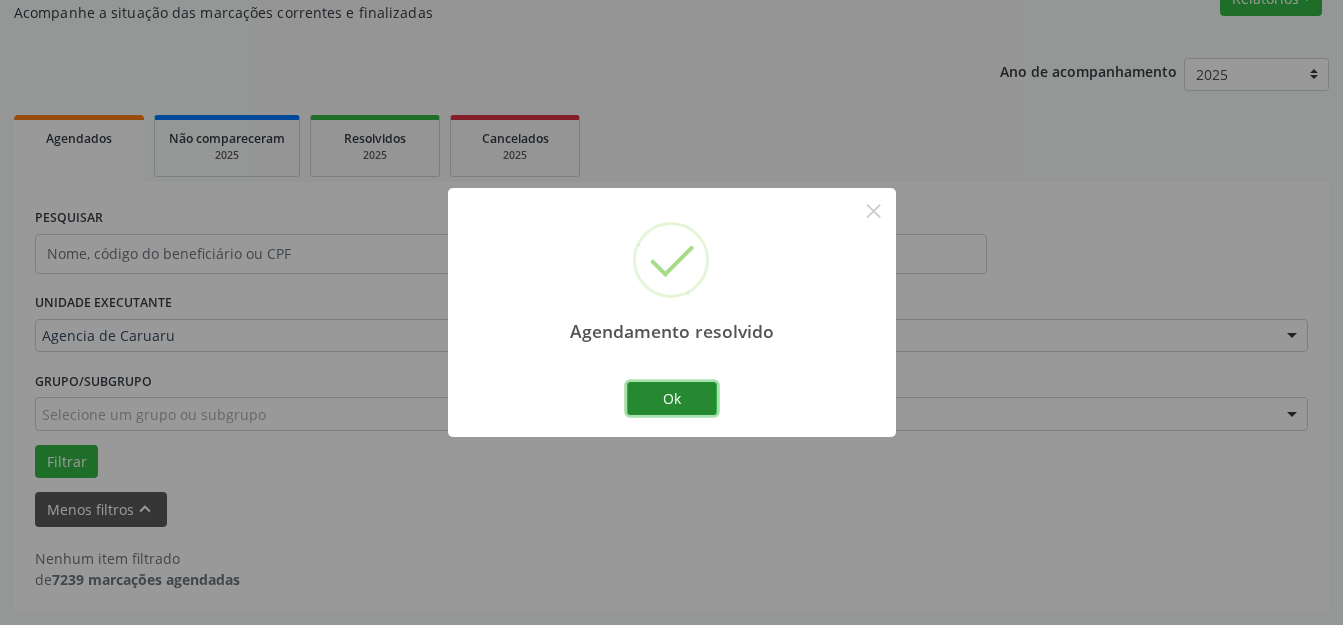 click on "Ok" at bounding box center (672, 399) 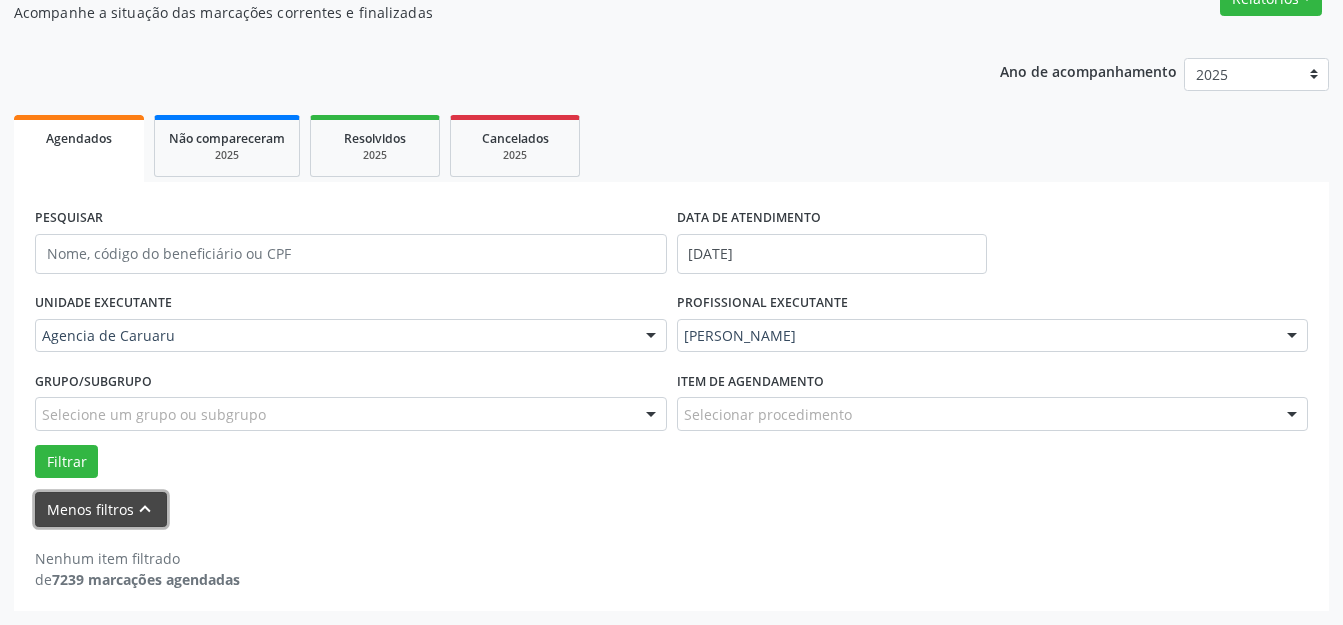 click on "keyboard_arrow_up" at bounding box center [145, 509] 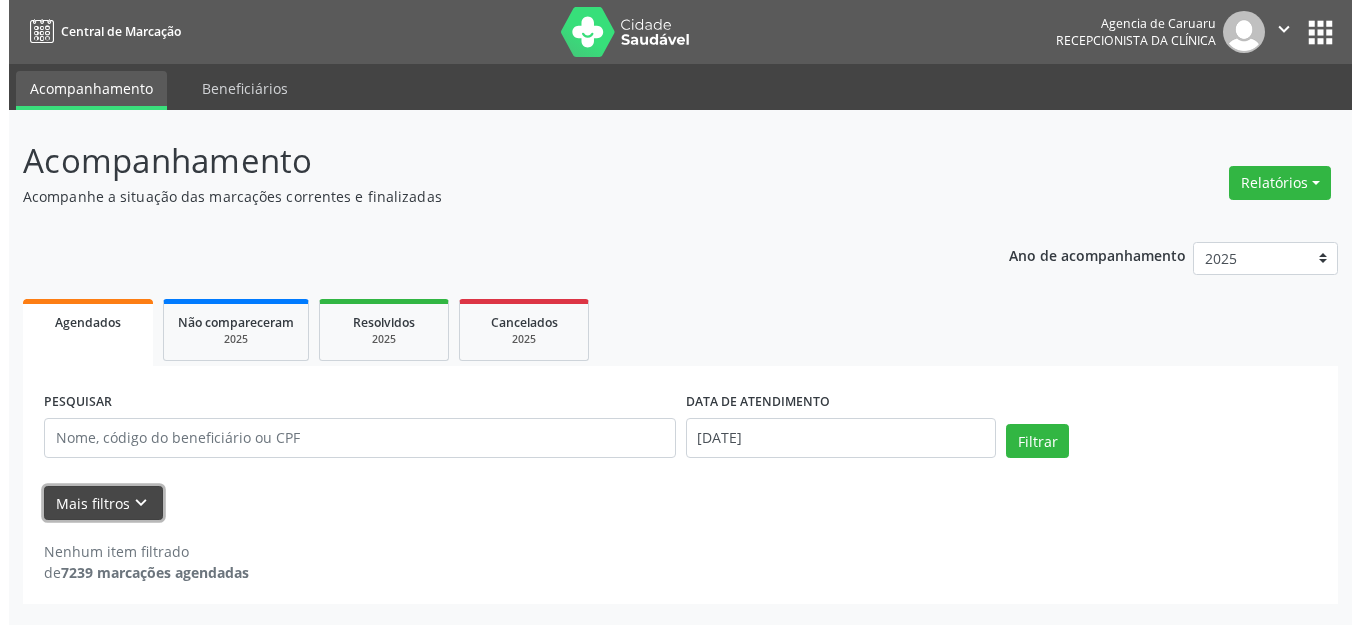 scroll, scrollTop: 0, scrollLeft: 0, axis: both 